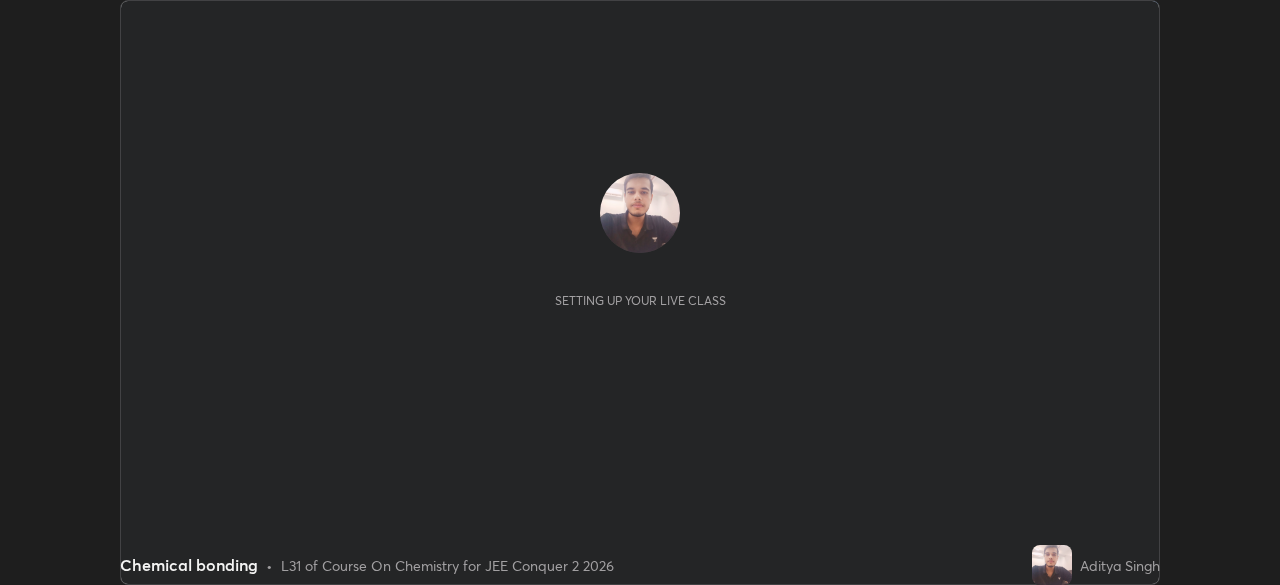 scroll, scrollTop: 0, scrollLeft: 0, axis: both 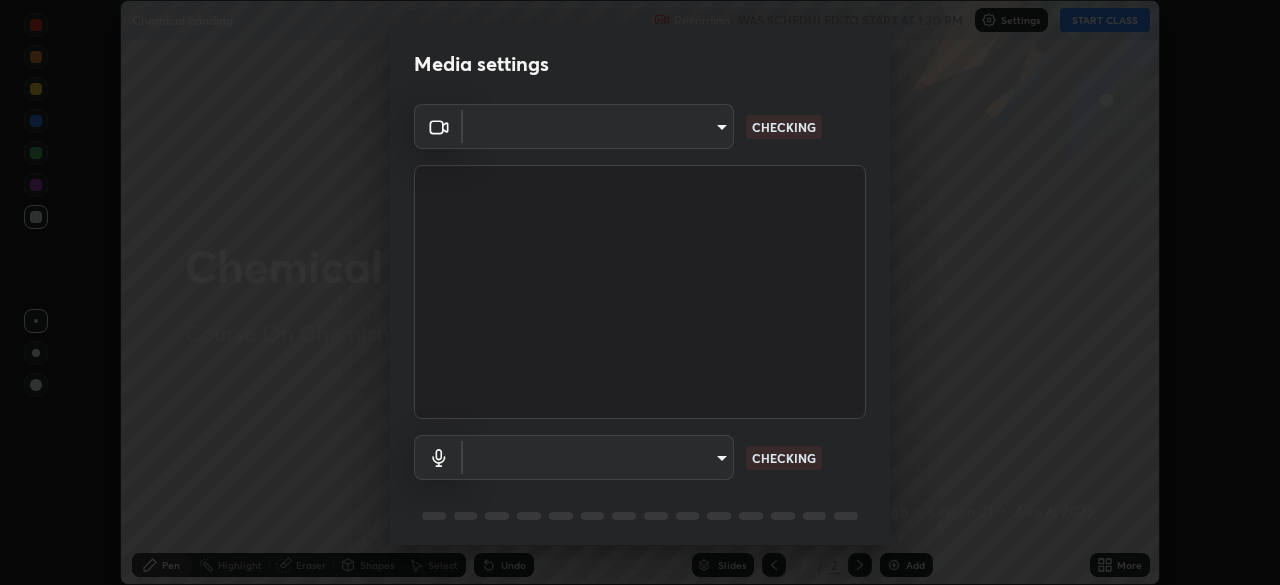 type on "bc20e2fc6b93fd010d1005ef91ca971c1aba395ea60d4cffdac10751cef8d995" 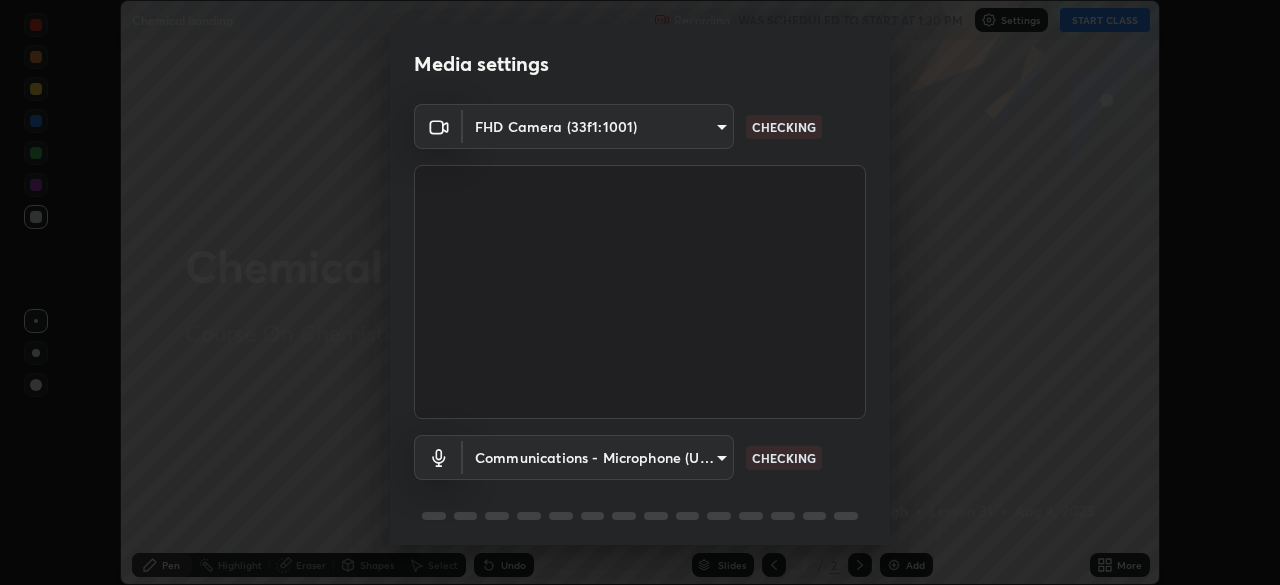 scroll, scrollTop: 17, scrollLeft: 0, axis: vertical 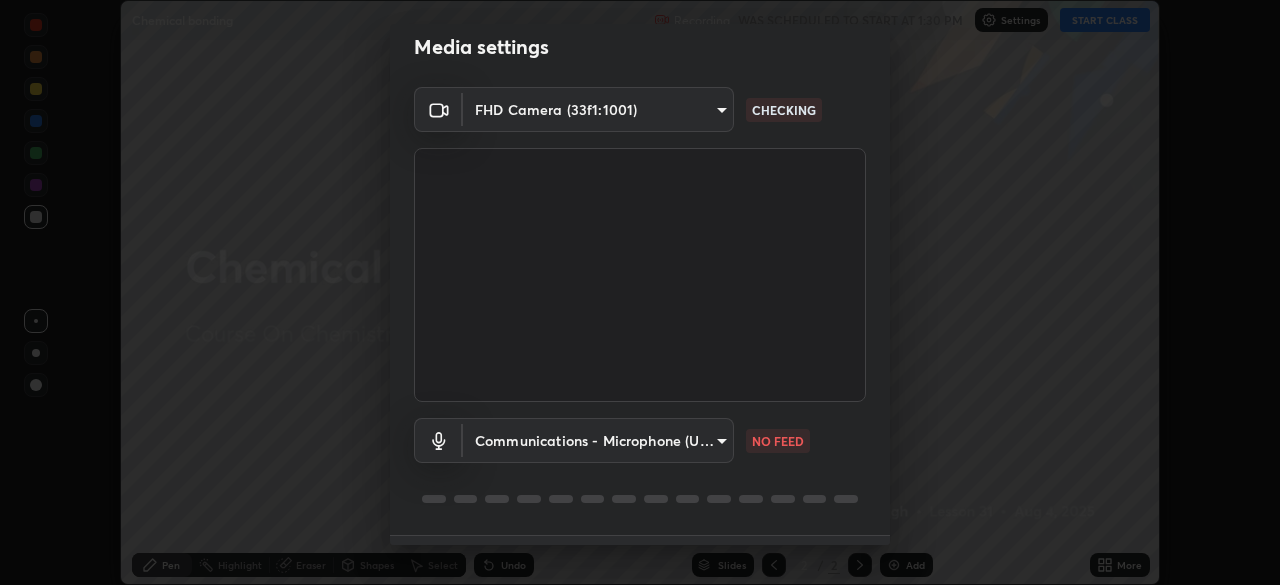 click on "Erase all Chemical bonding Recording WAS SCHEDULED TO START AT  1:30 PM Settings START CLASS Setting up your live class Chemical bonding • L31 of Course On Chemistry for JEE Conquer 2 2026 [FIRST] [LAST] Pen Highlight Eraser Shapes Select Undo Slides 2 / 2 Add More No doubts shared Encourage your learners to ask a doubt for better clarity Report an issue Reason for reporting Buffering Chat not working Audio - Video sync issue Educator video quality low ​ Attach an image Report Media settings FHD Camera (33f1:1001) [HASH] CHECKING Communications - Microphone (USB PnP Sound Device) communications NO FEED 1 / 5 Next" at bounding box center [640, 292] 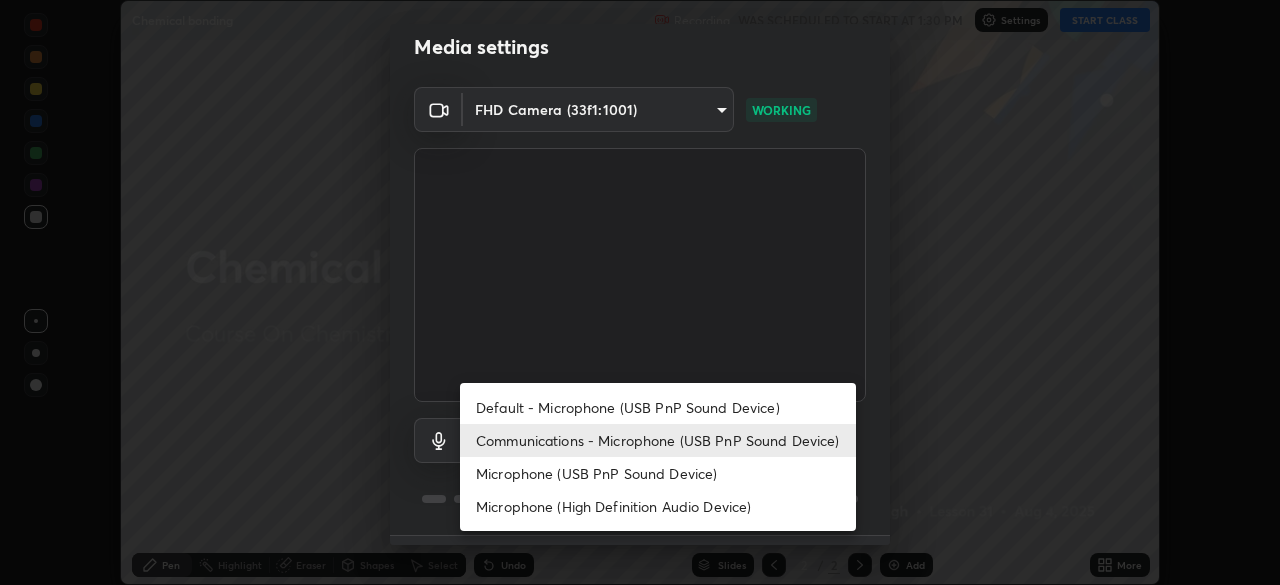 click on "Default - Microphone (USB PnP Sound Device)" at bounding box center [658, 407] 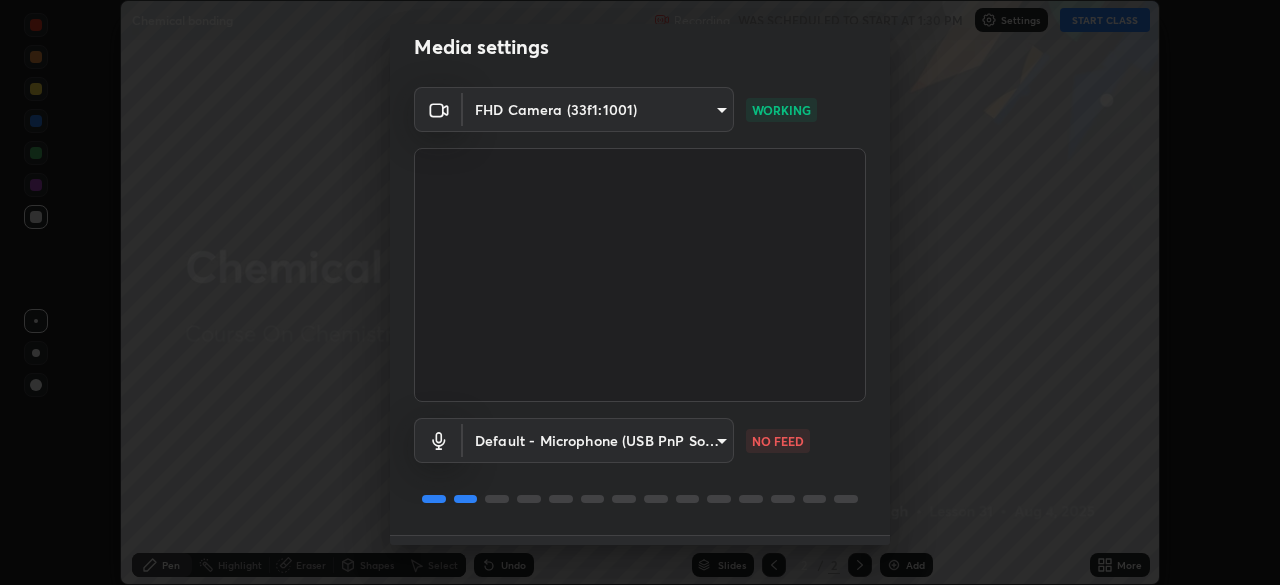 click on "Erase all Chemical bonding Recording WAS SCHEDULED TO START AT  1:30 PM Settings START CLASS Setting up your live class Chemical bonding • L31 of Course On Chemistry for JEE Conquer 2 2026 [FIRST] [LAST] Pen Highlight Eraser Shapes Select Undo Slides 2 / 2 Add More No doubts shared Encourage your learners to ask a doubt for better clarity Report an issue Reason for reporting Buffering Chat not working Audio - Video sync issue Educator video quality low ​ Attach an image Report Media settings FHD Camera (33f1:1001) [HASH] WORKING Default - Microphone (USB PnP Sound Device) default NO FEED 1 / 5 Next" at bounding box center [640, 292] 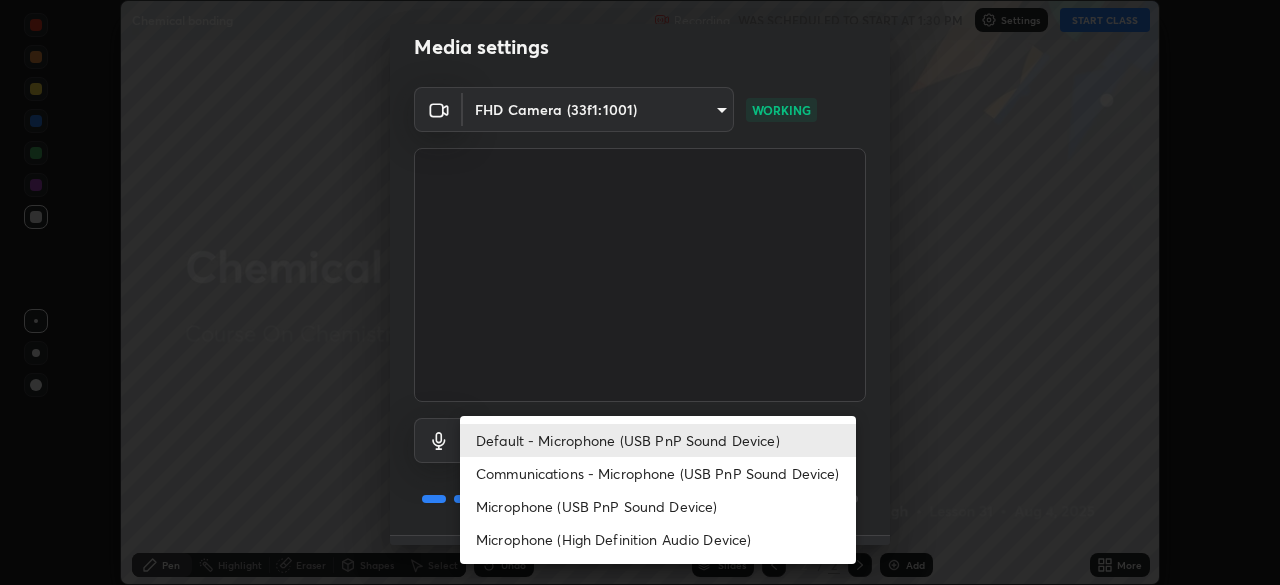 click on "Communications - Microphone (USB PnP Sound Device)" at bounding box center [658, 473] 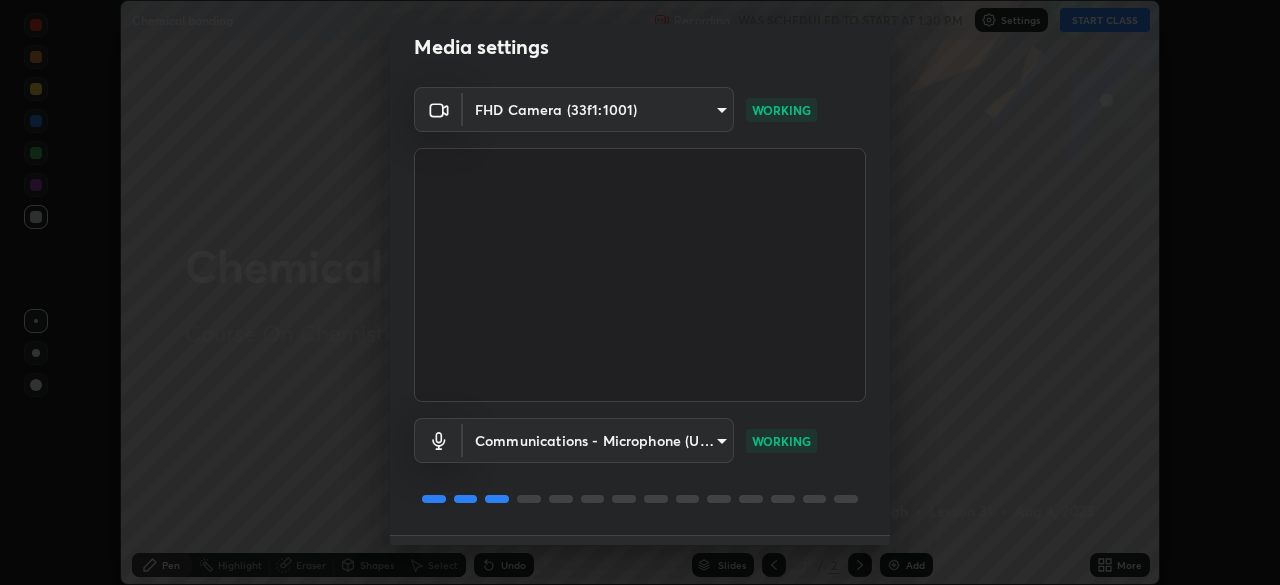 scroll, scrollTop: 71, scrollLeft: 0, axis: vertical 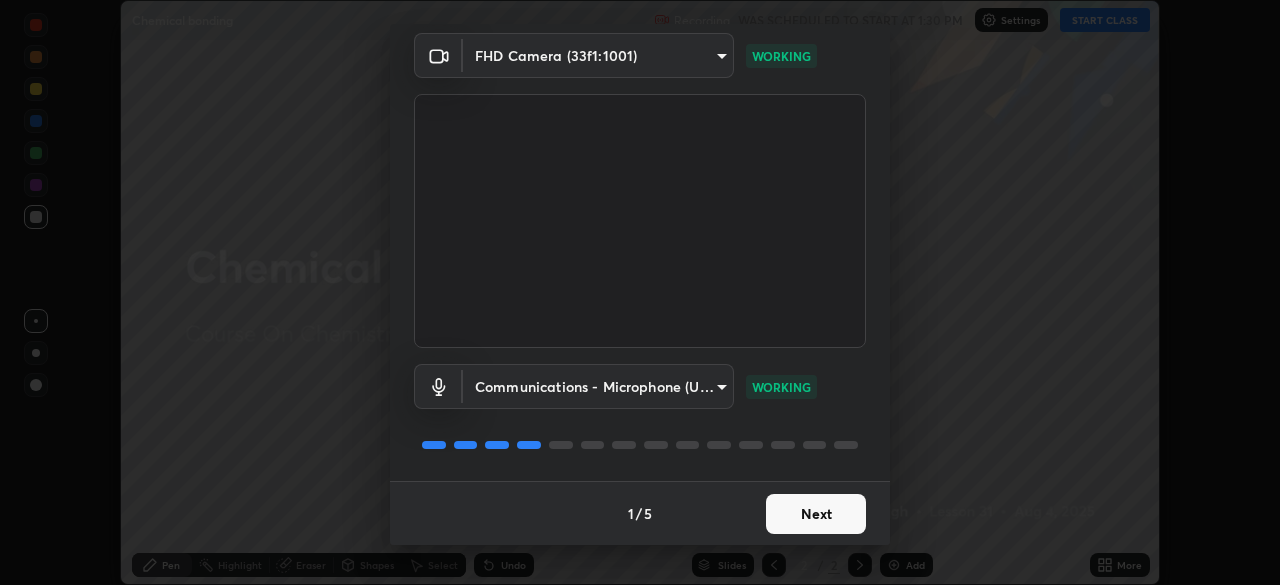 click on "Next" at bounding box center [816, 514] 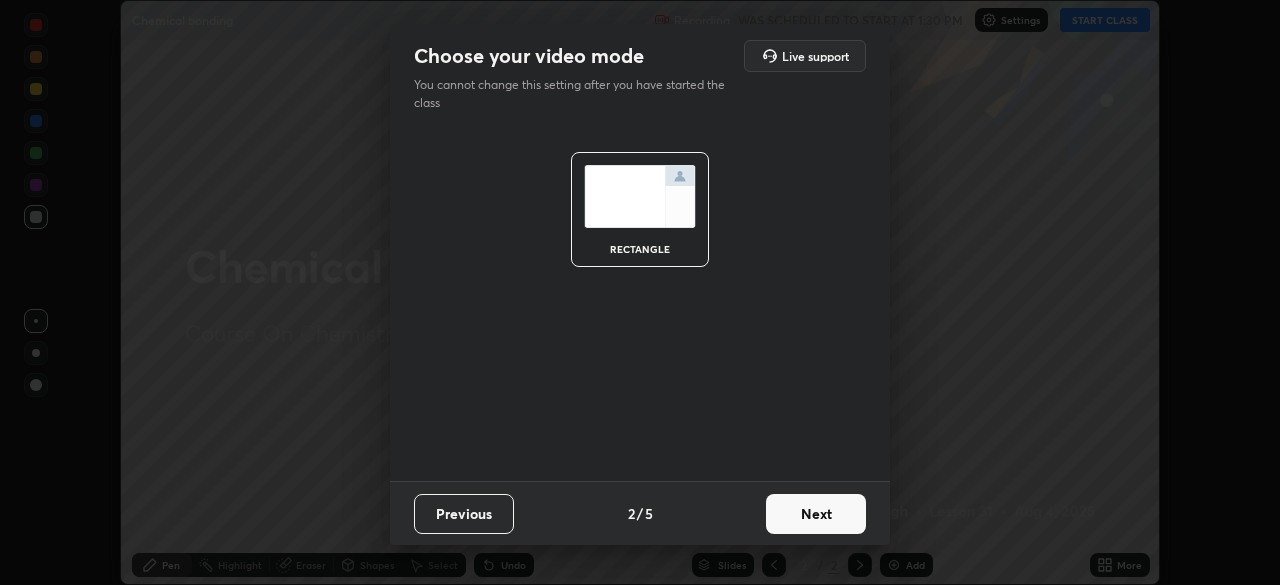 scroll, scrollTop: 0, scrollLeft: 0, axis: both 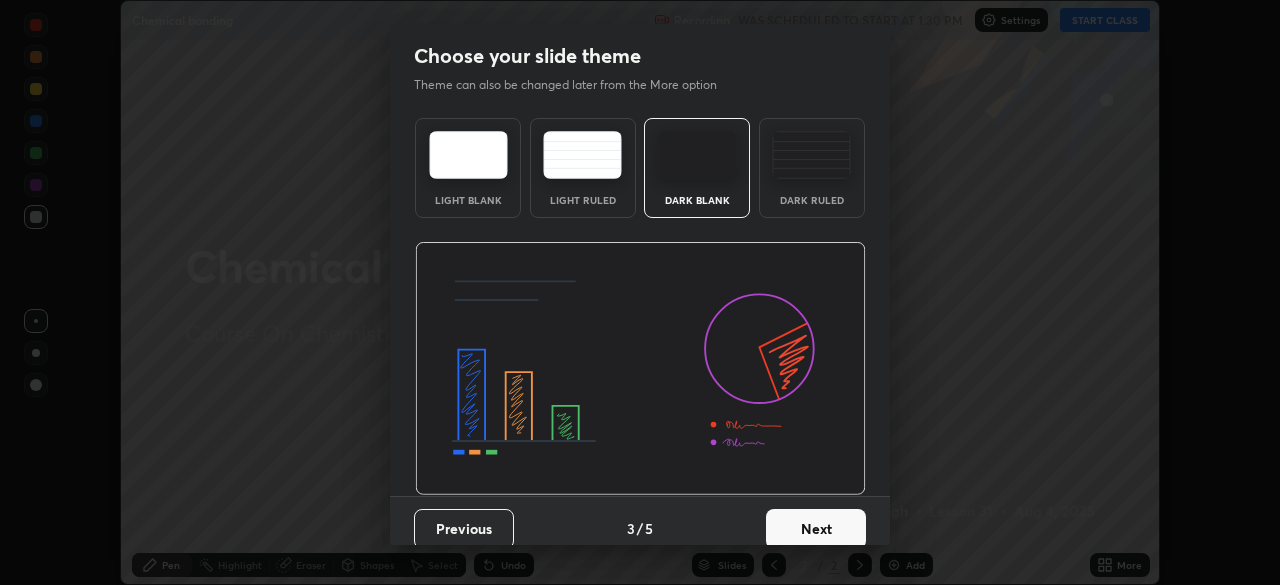 click on "Next" at bounding box center [816, 529] 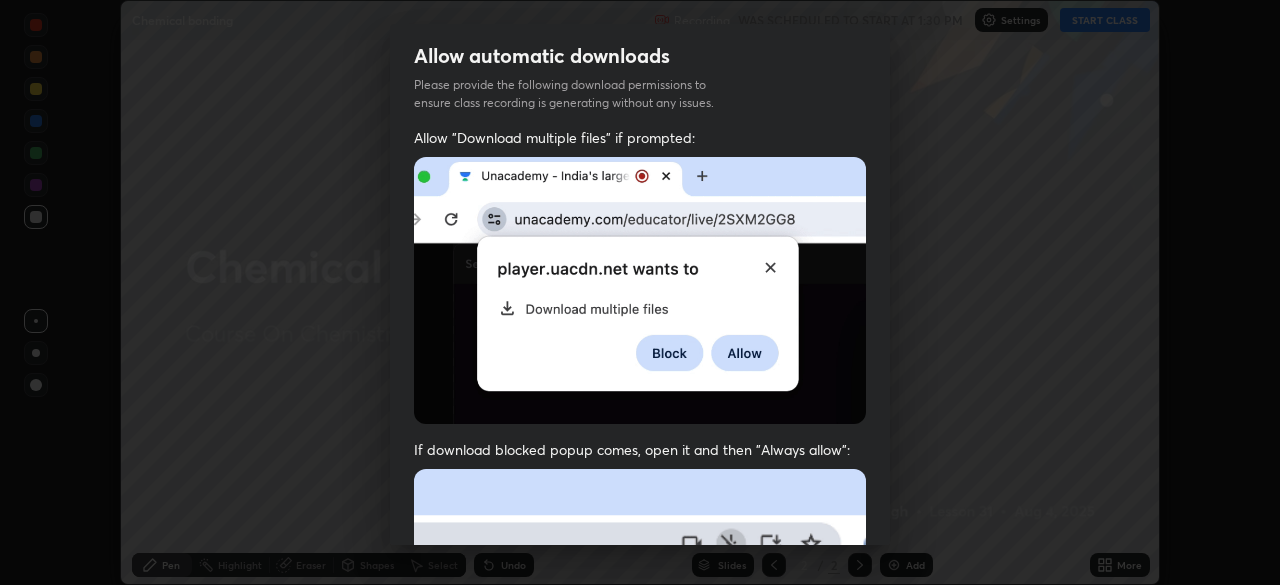 click at bounding box center [640, 687] 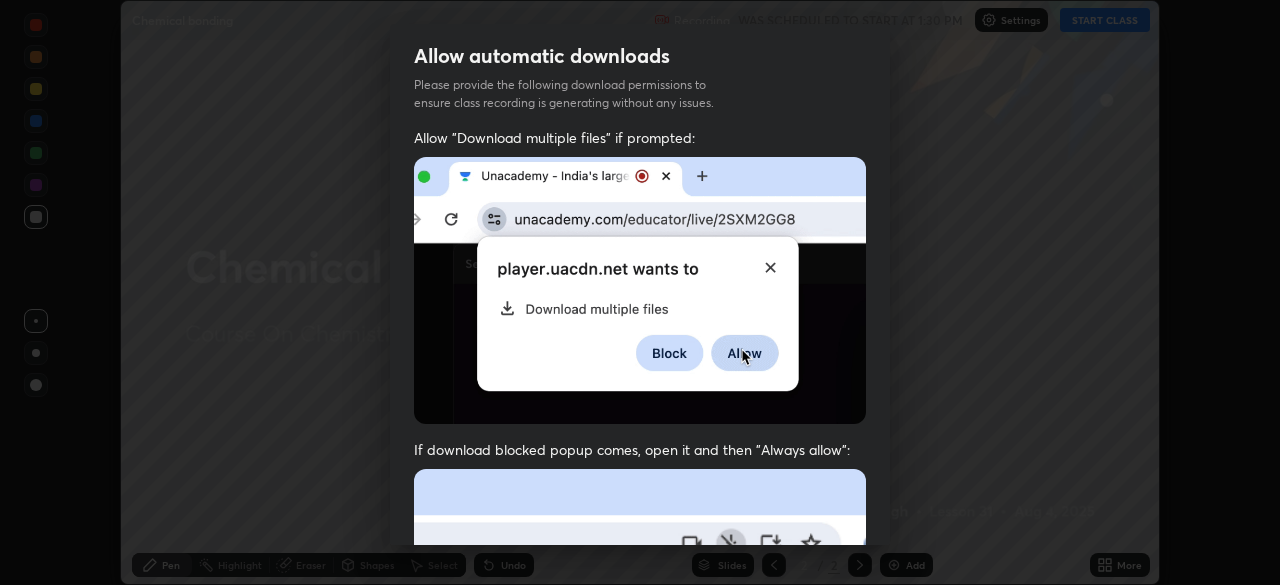 click at bounding box center [640, 687] 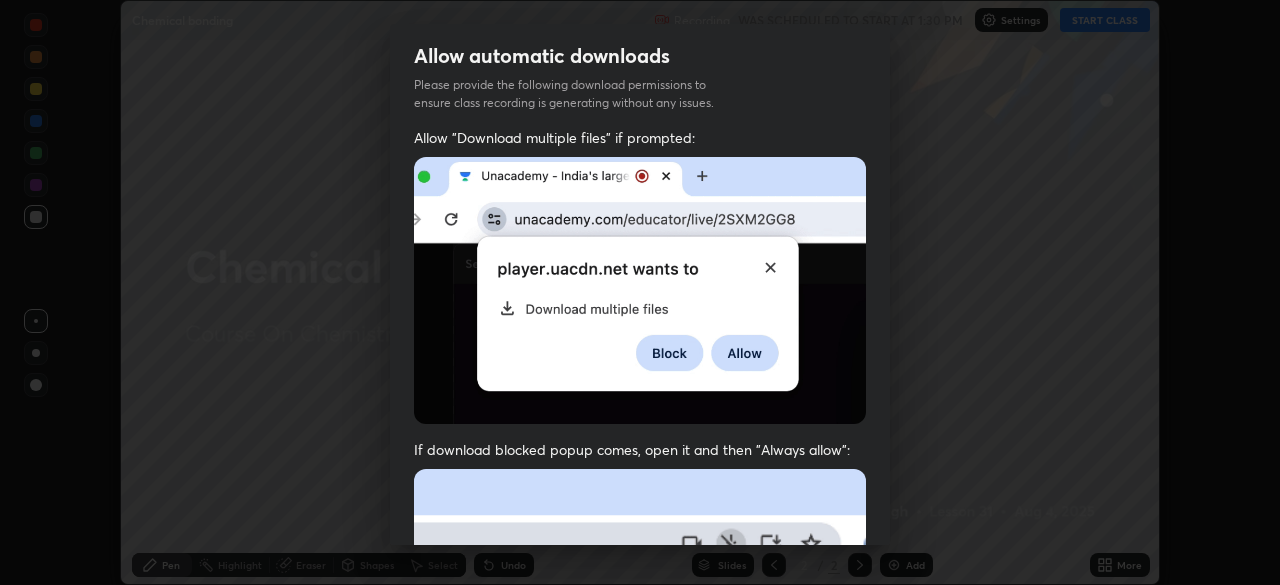 click at bounding box center [640, 687] 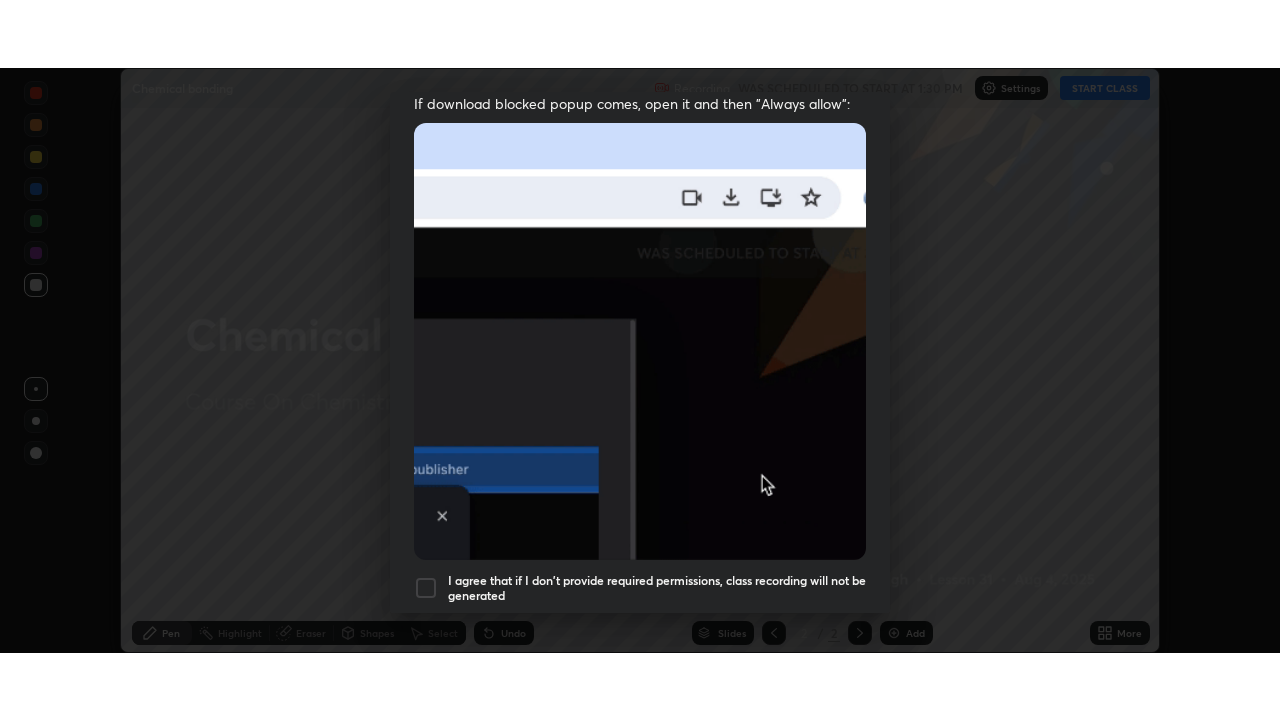 scroll, scrollTop: 479, scrollLeft: 0, axis: vertical 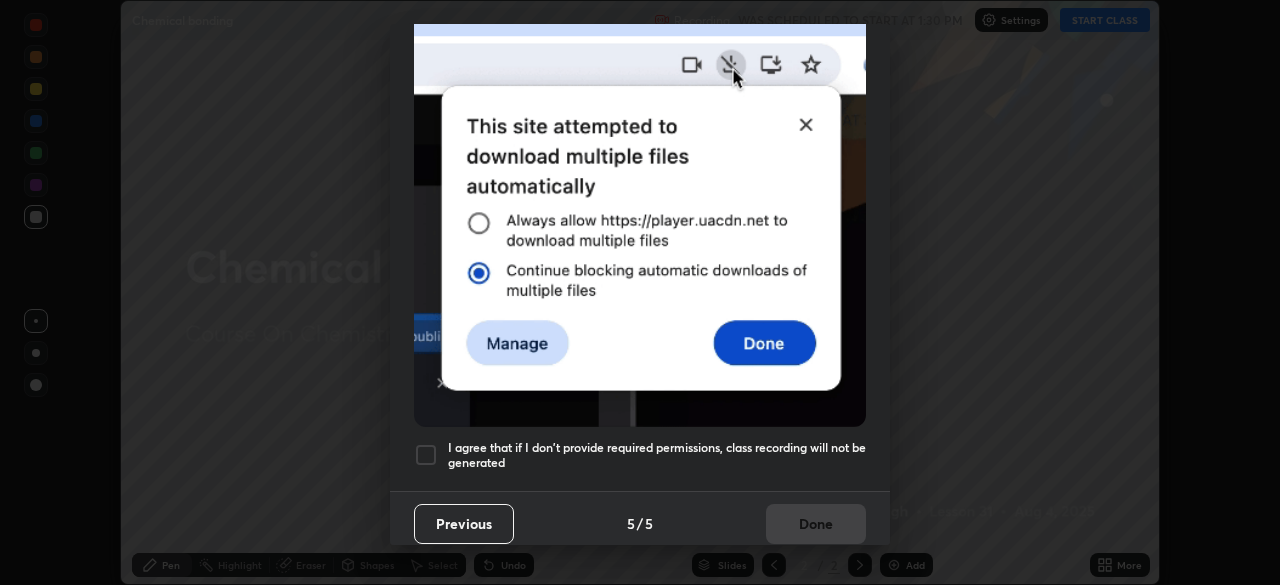 click at bounding box center [426, 455] 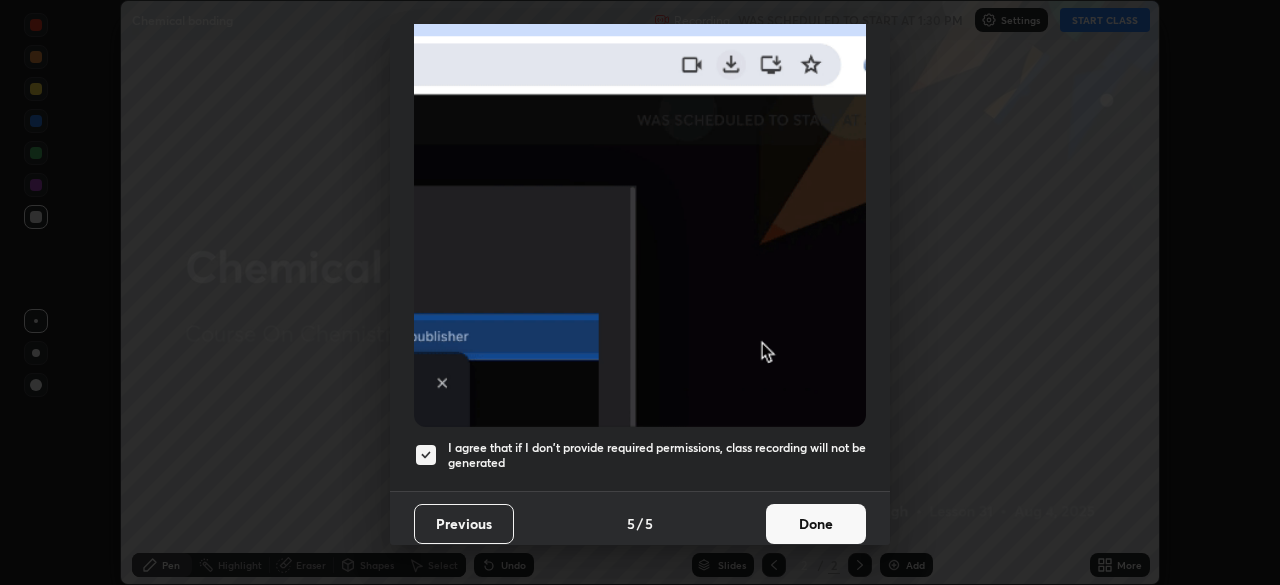 click on "Done" at bounding box center (816, 524) 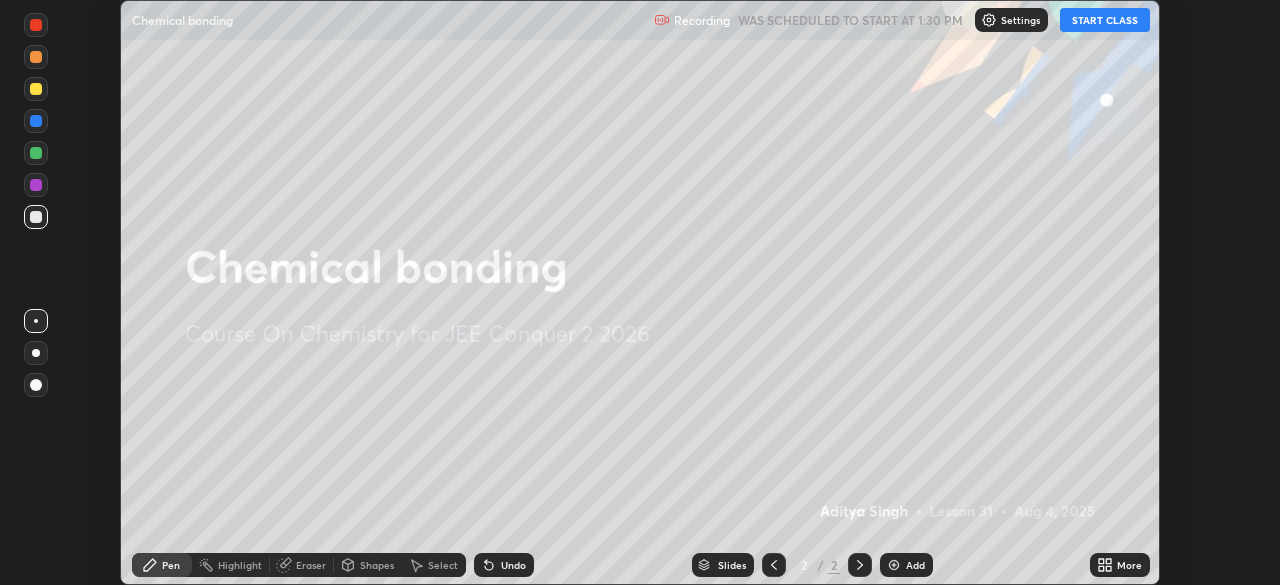 click on "START CLASS" at bounding box center [1105, 20] 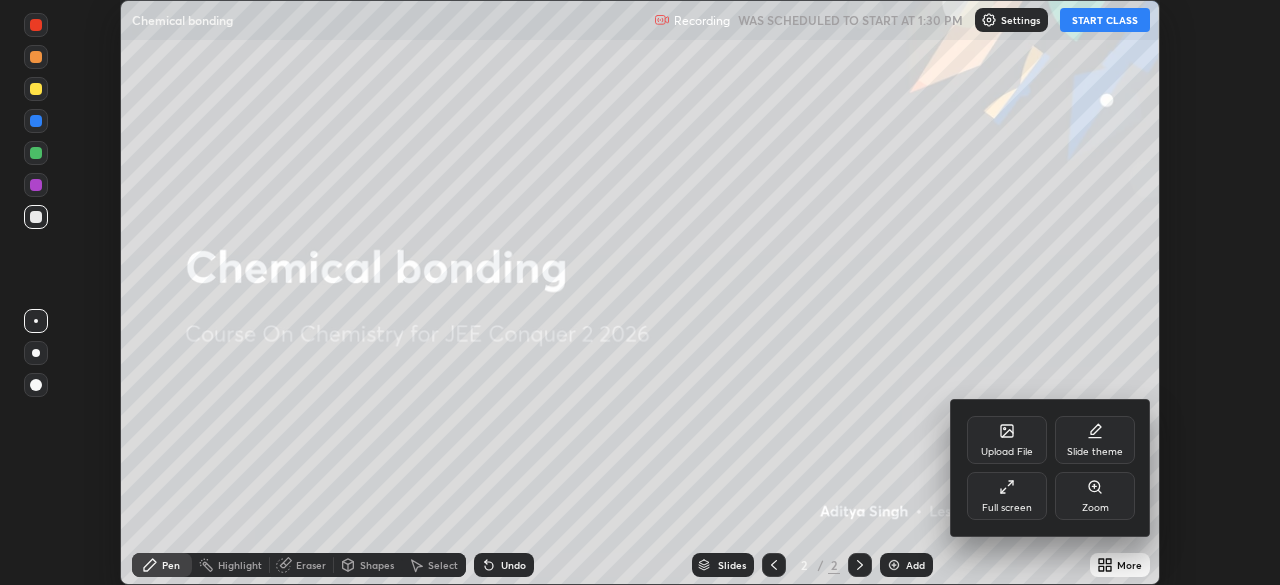 click on "Full screen" at bounding box center (1007, 496) 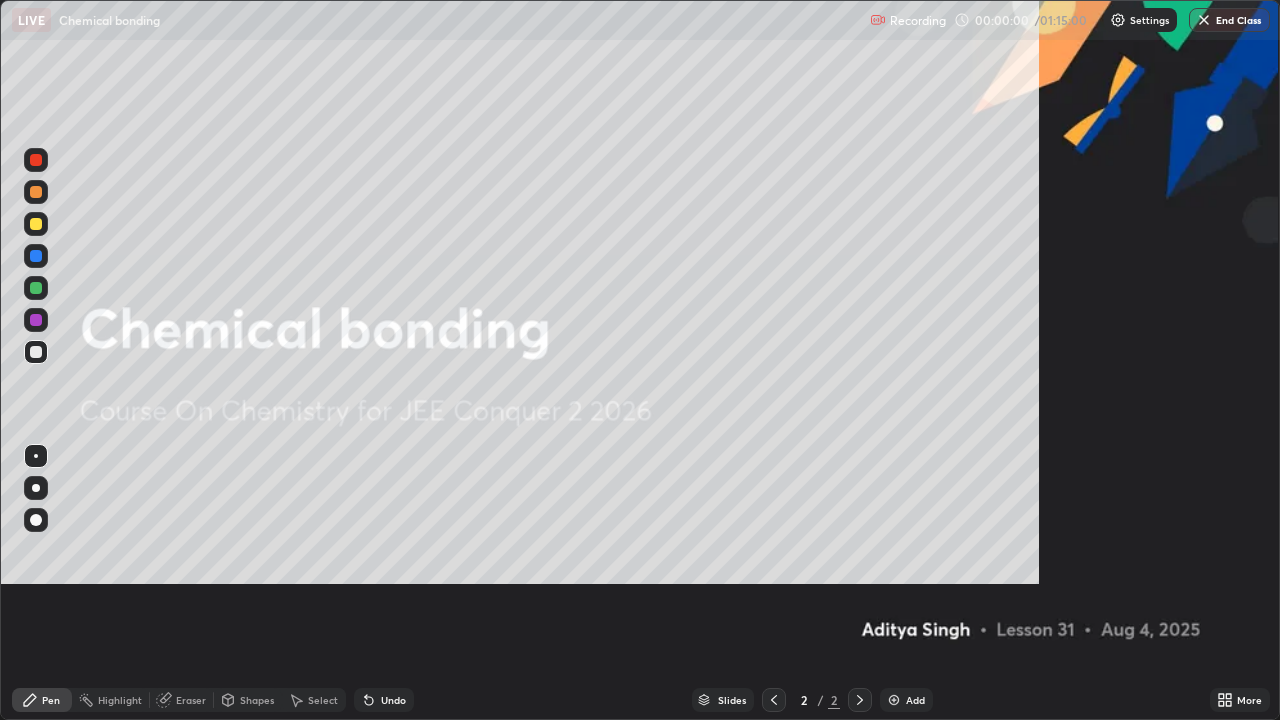 scroll, scrollTop: 99280, scrollLeft: 98720, axis: both 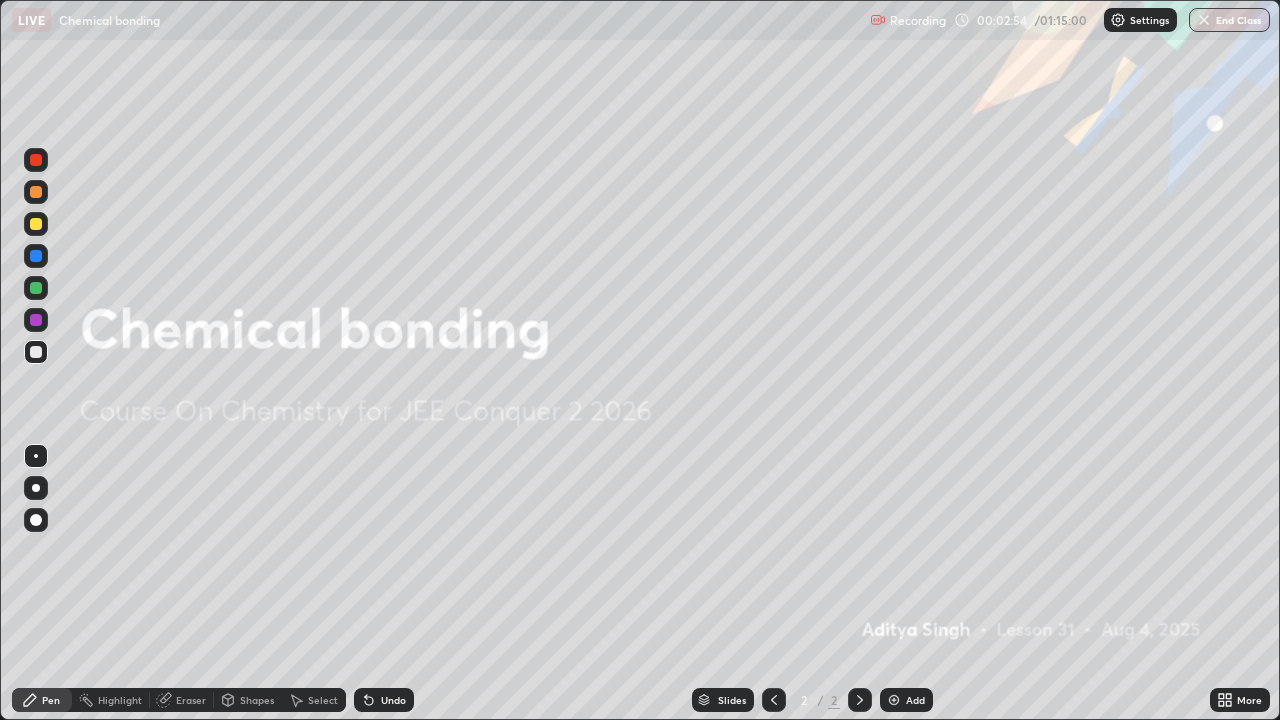 click on "Add" at bounding box center (915, 700) 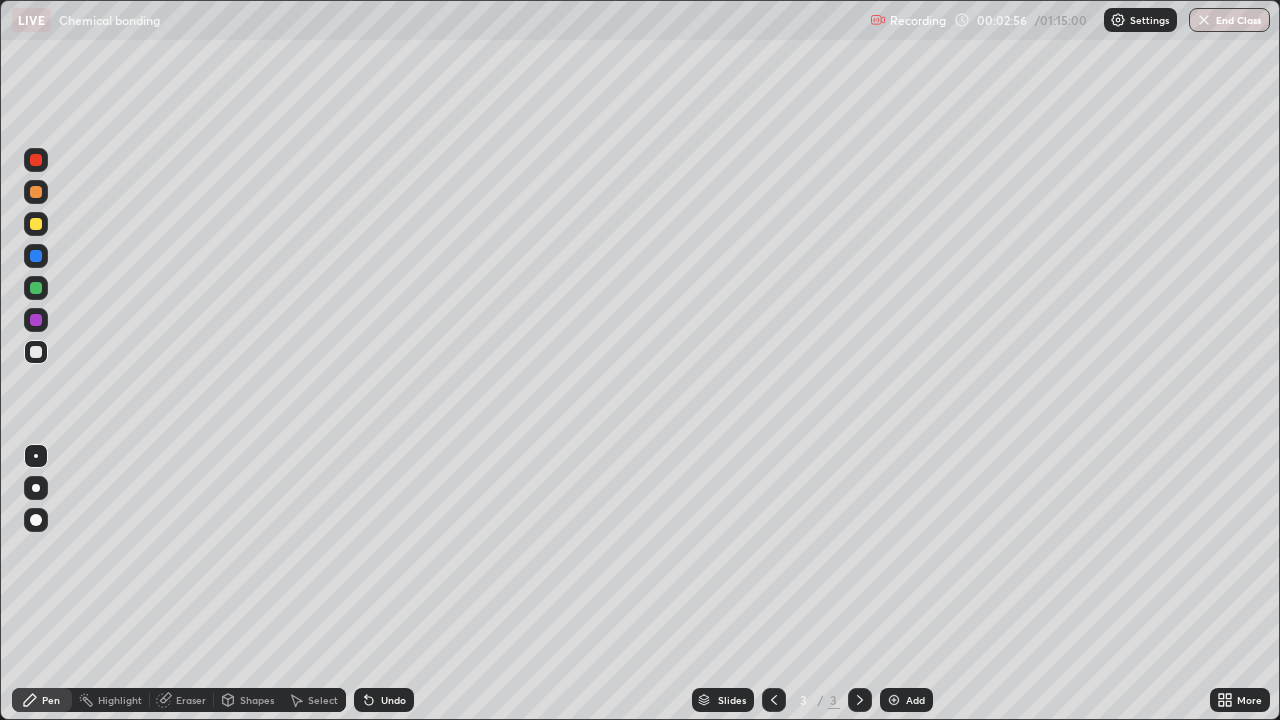 click at bounding box center [36, 488] 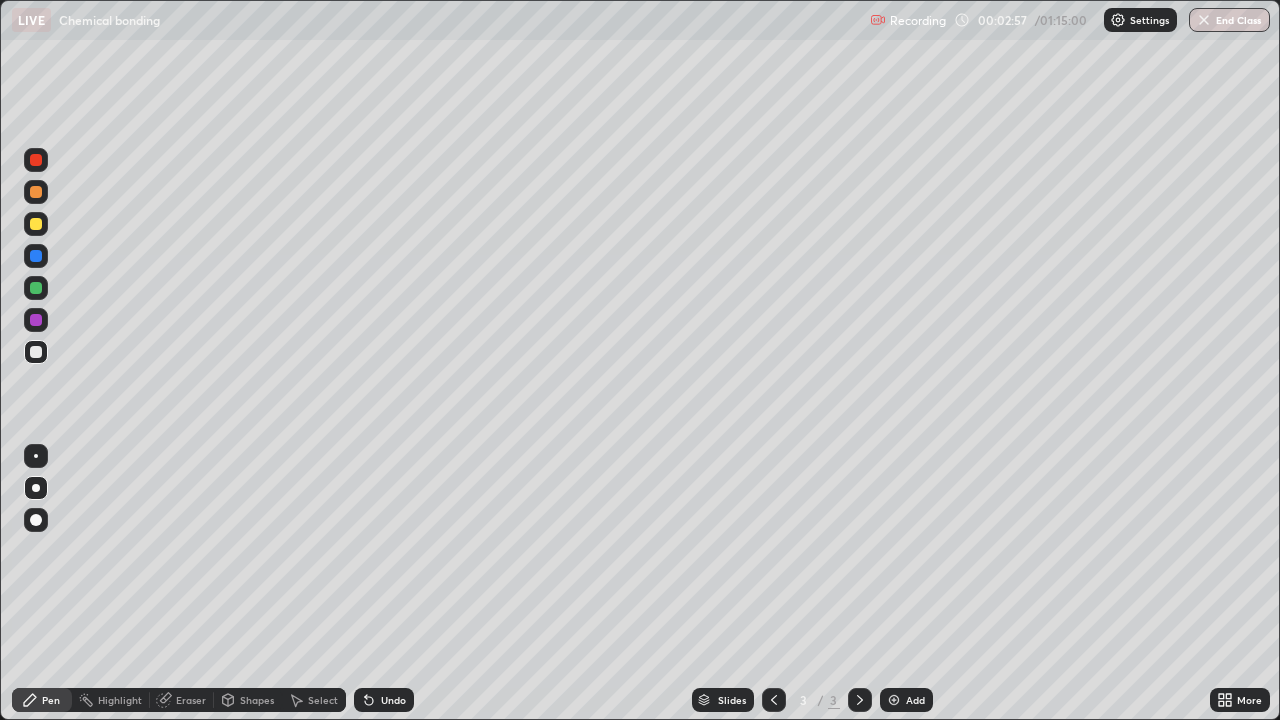 click at bounding box center [36, 224] 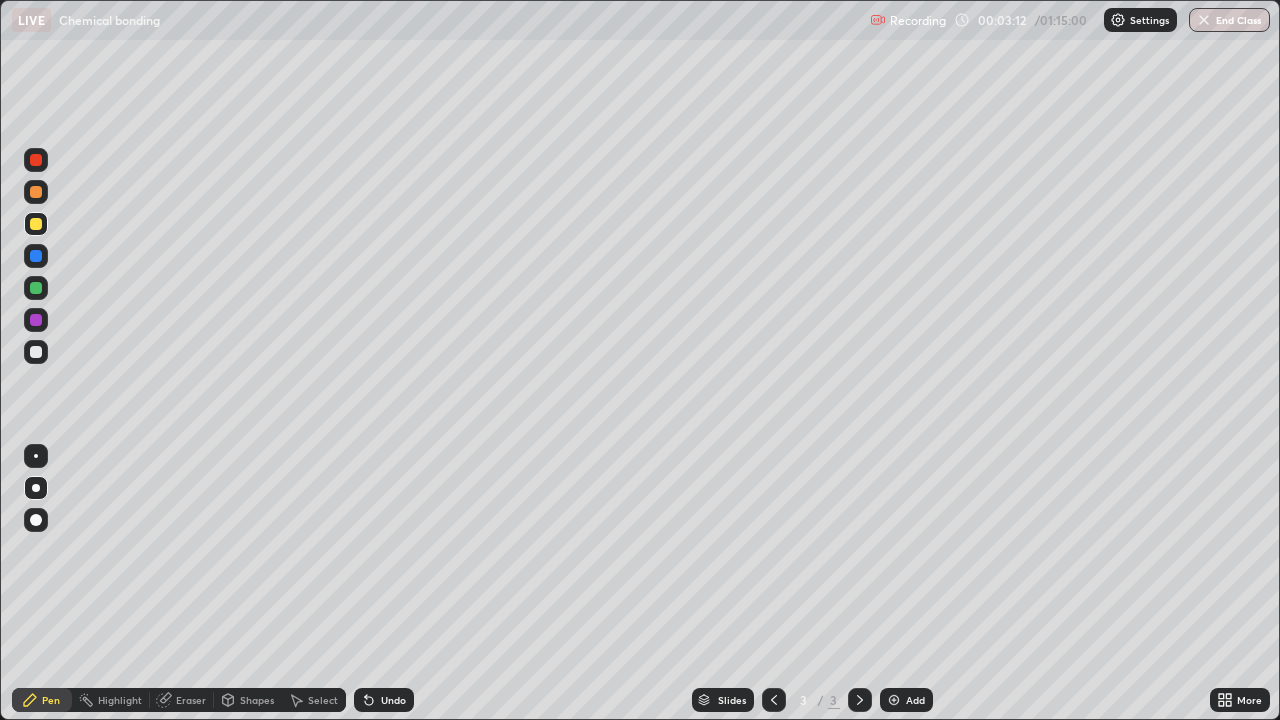 click at bounding box center [36, 352] 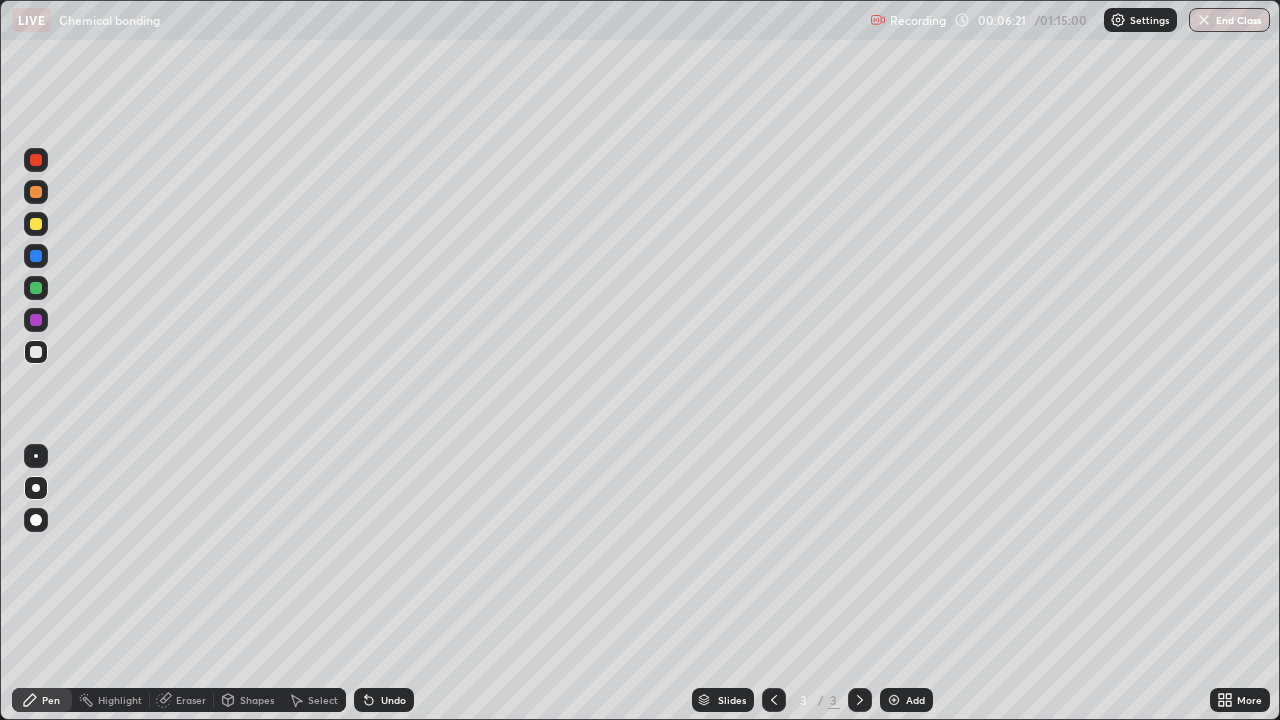 click on "Eraser" at bounding box center (191, 700) 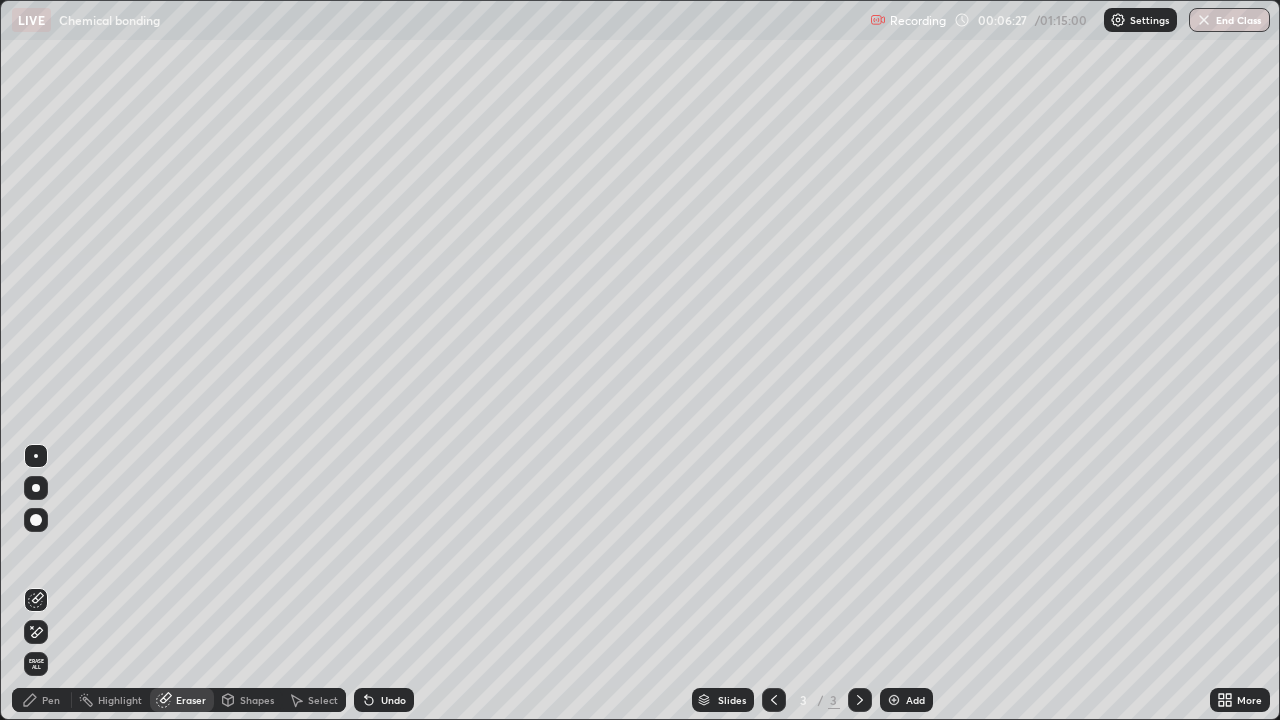 click on "Pen" at bounding box center [51, 700] 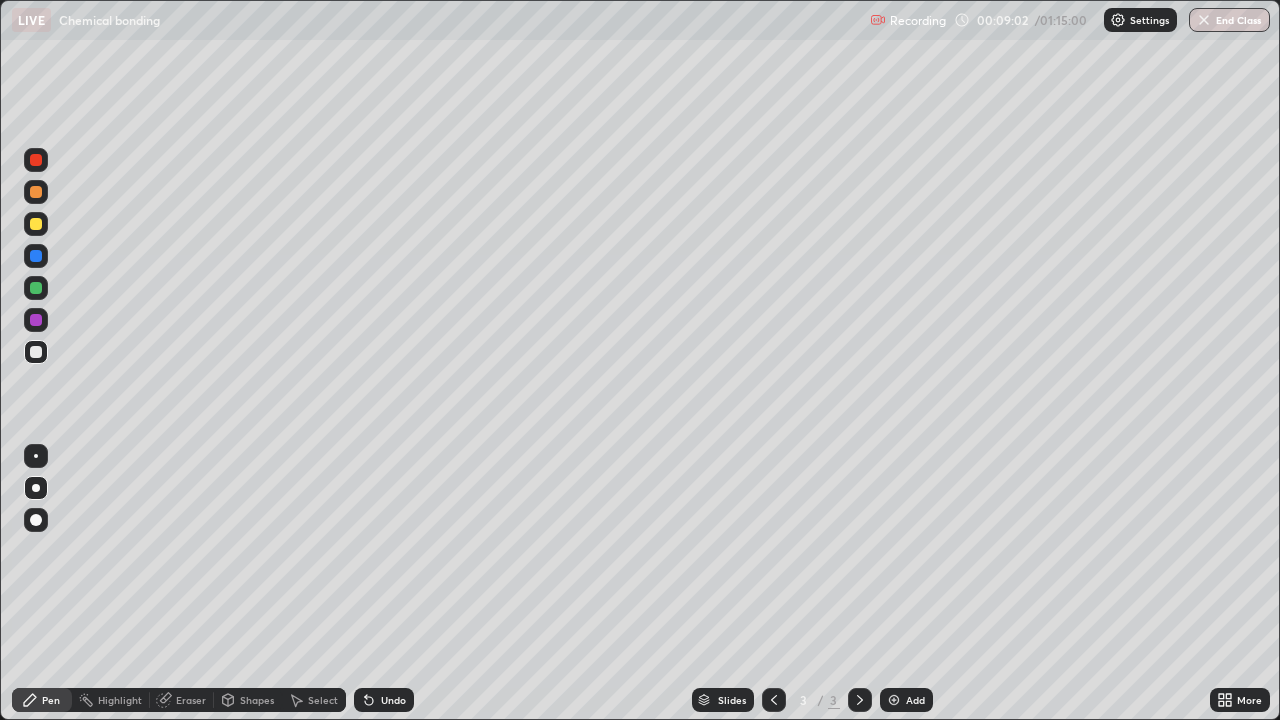 click at bounding box center [36, 224] 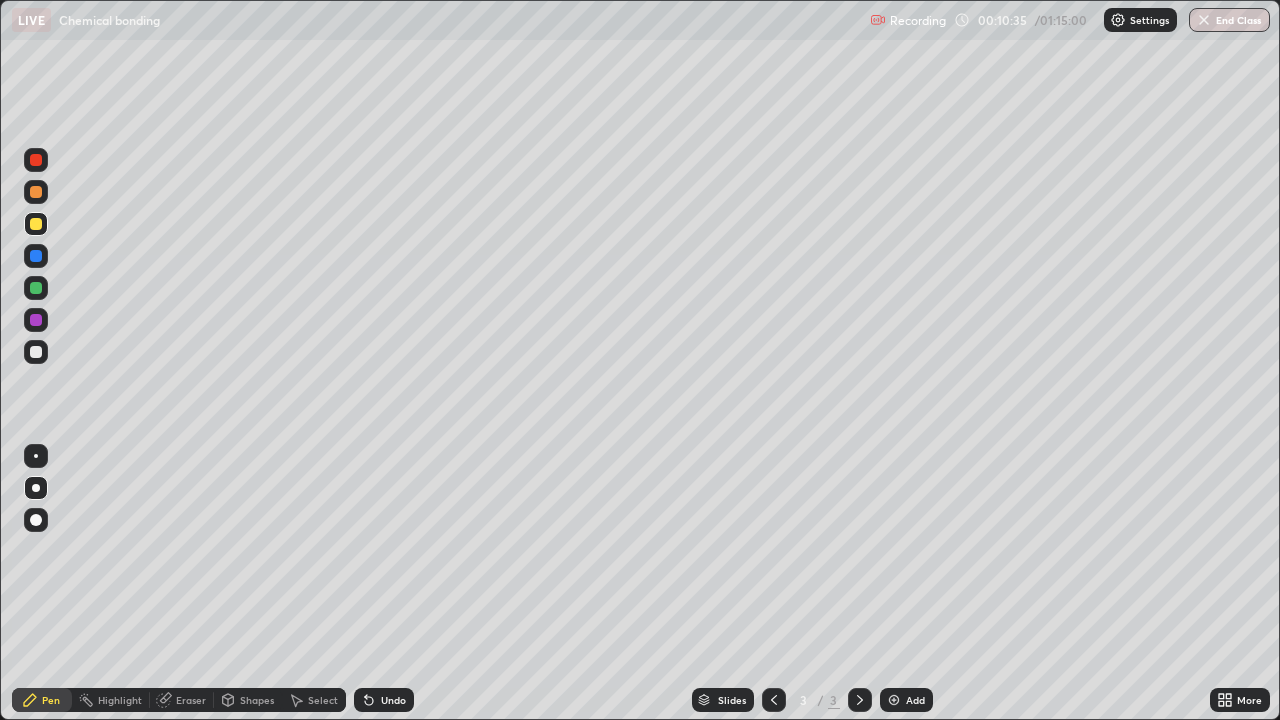 click at bounding box center (36, 352) 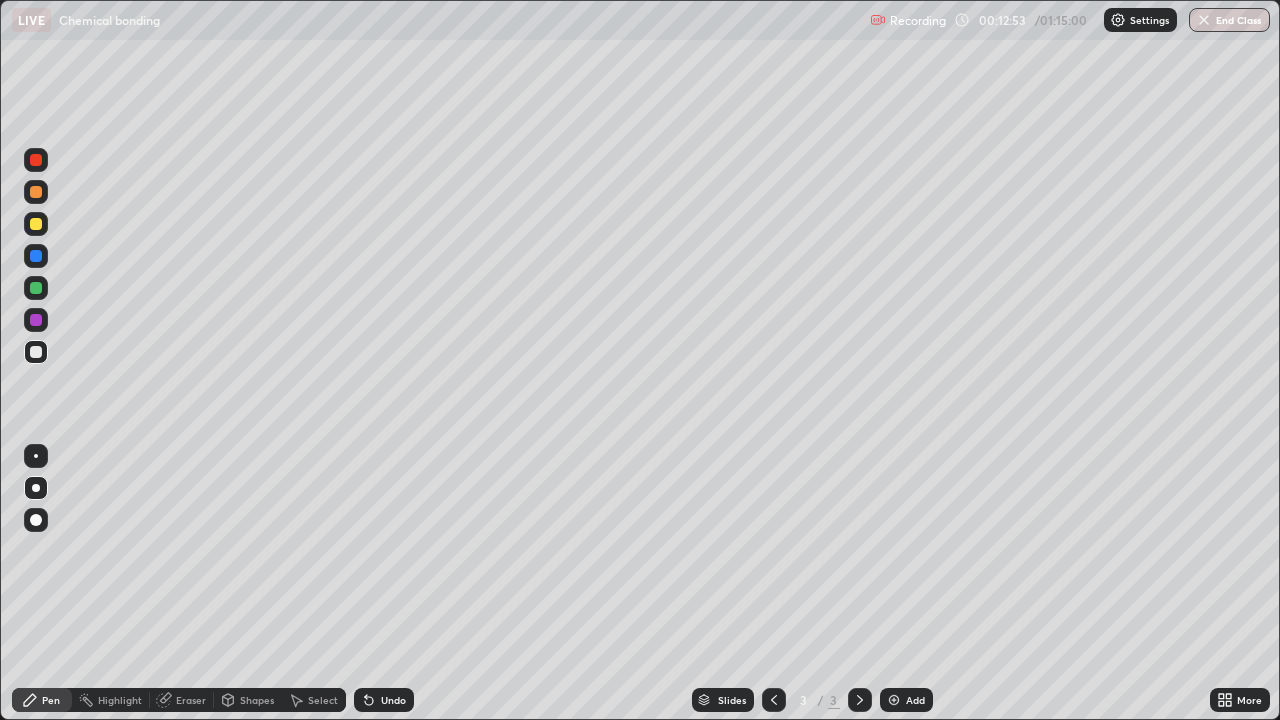 click at bounding box center (894, 700) 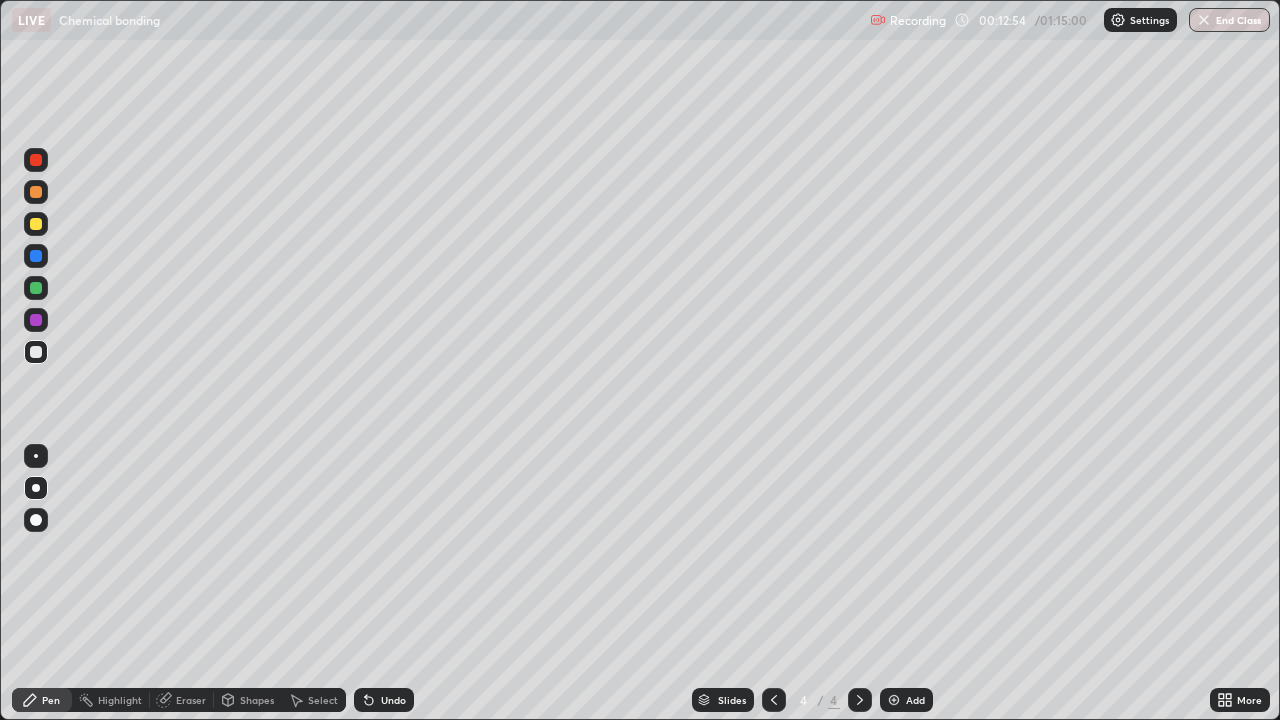 click at bounding box center (36, 224) 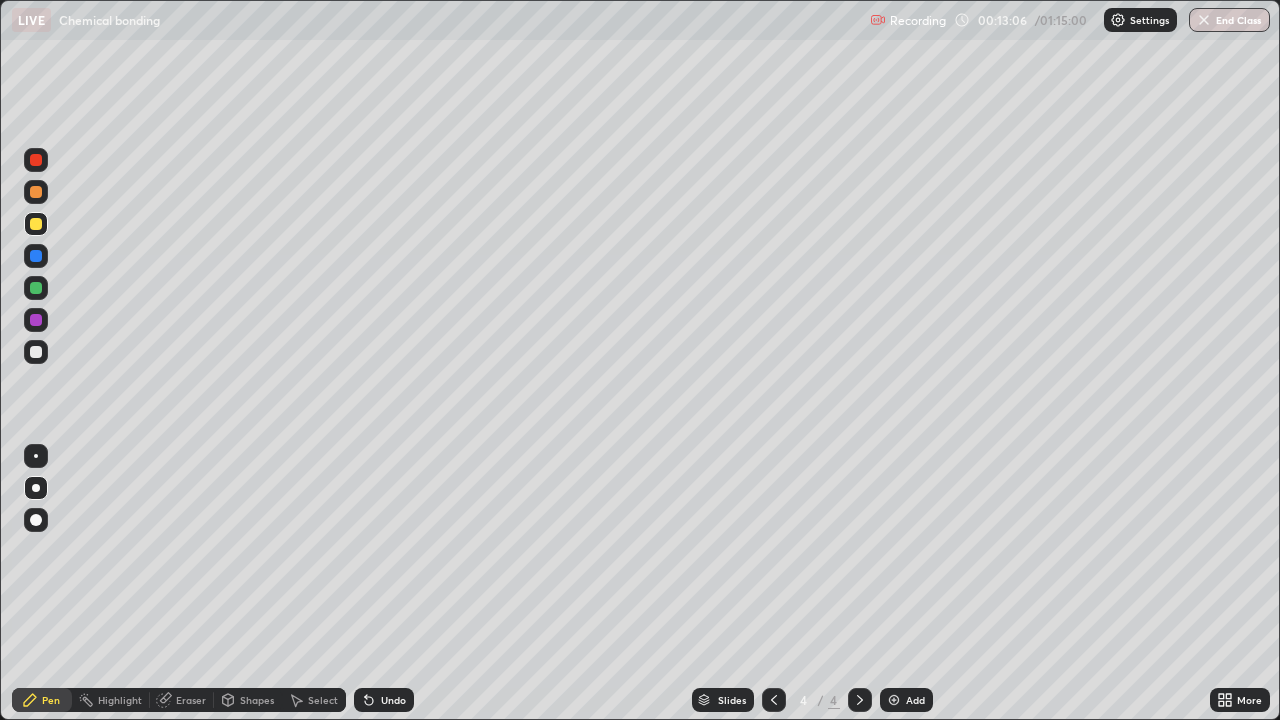click 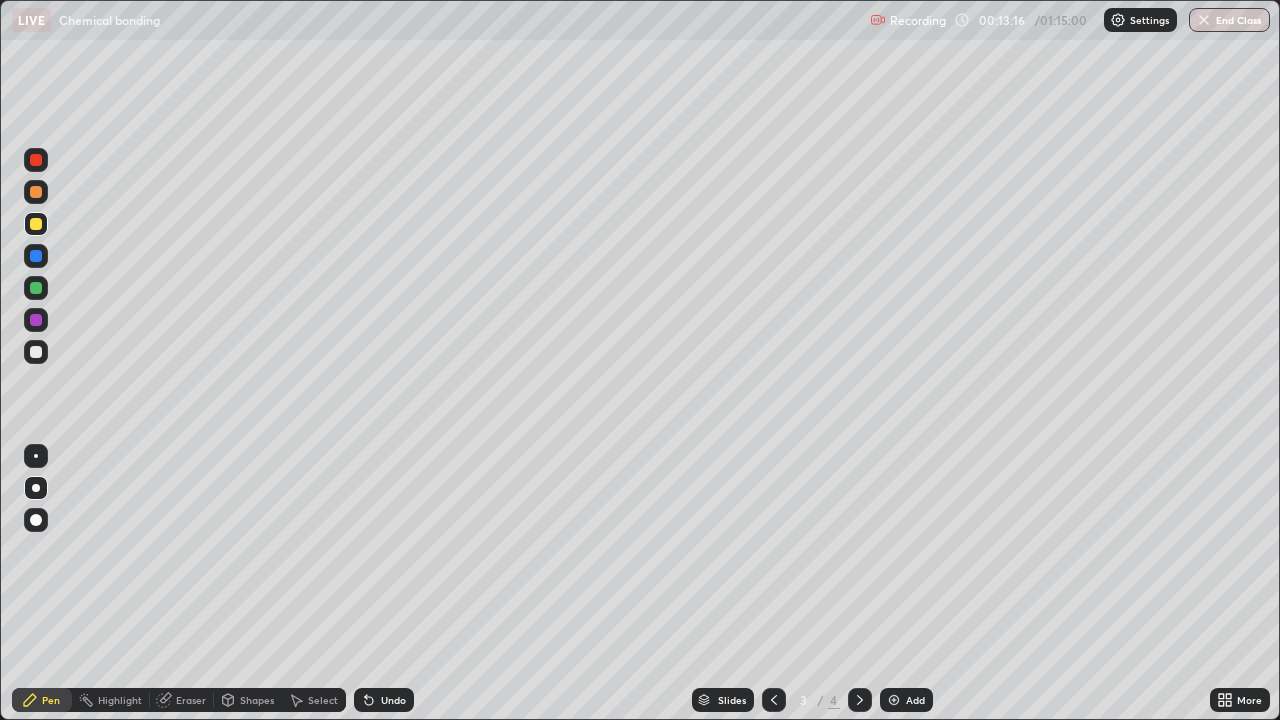 click 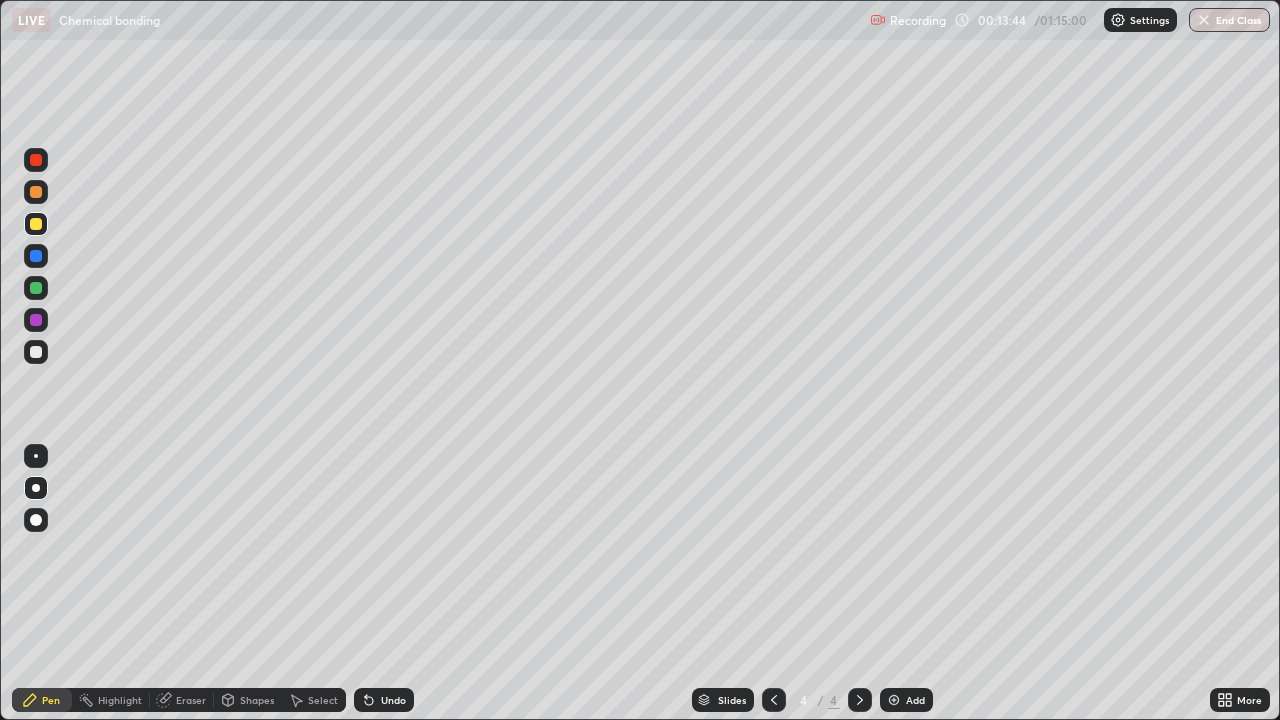 click at bounding box center [36, 352] 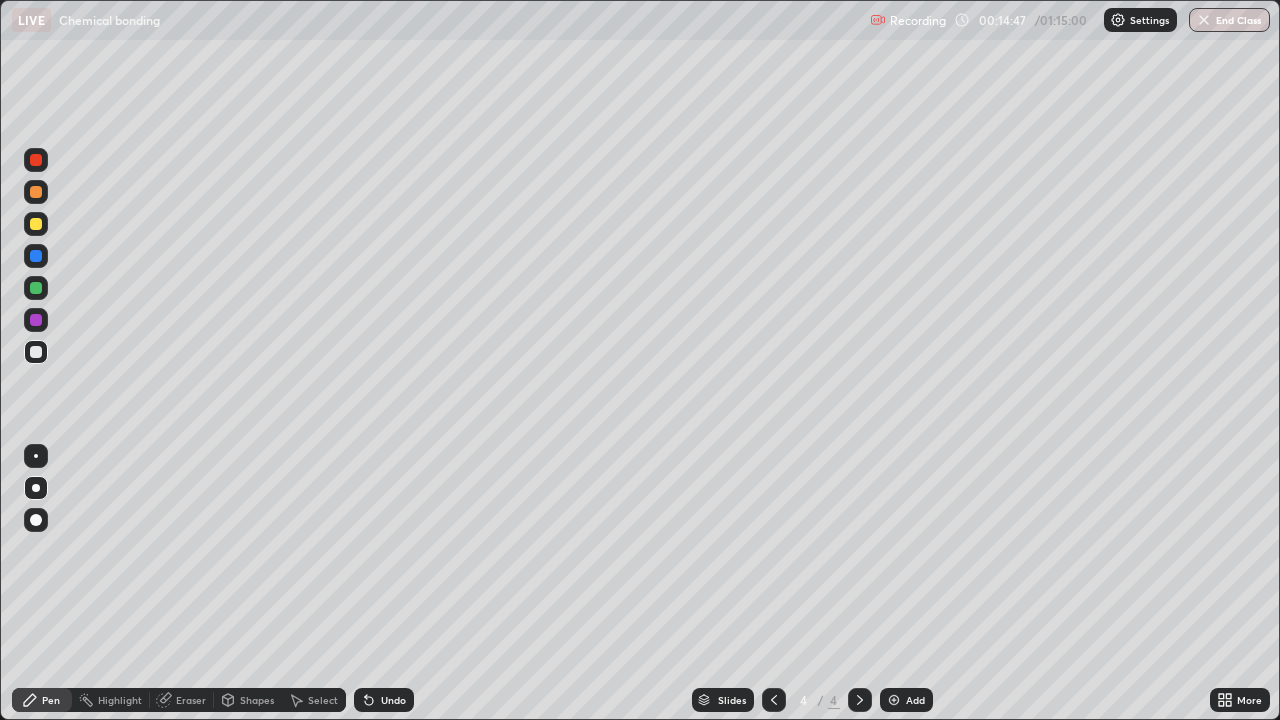 click at bounding box center (36, 224) 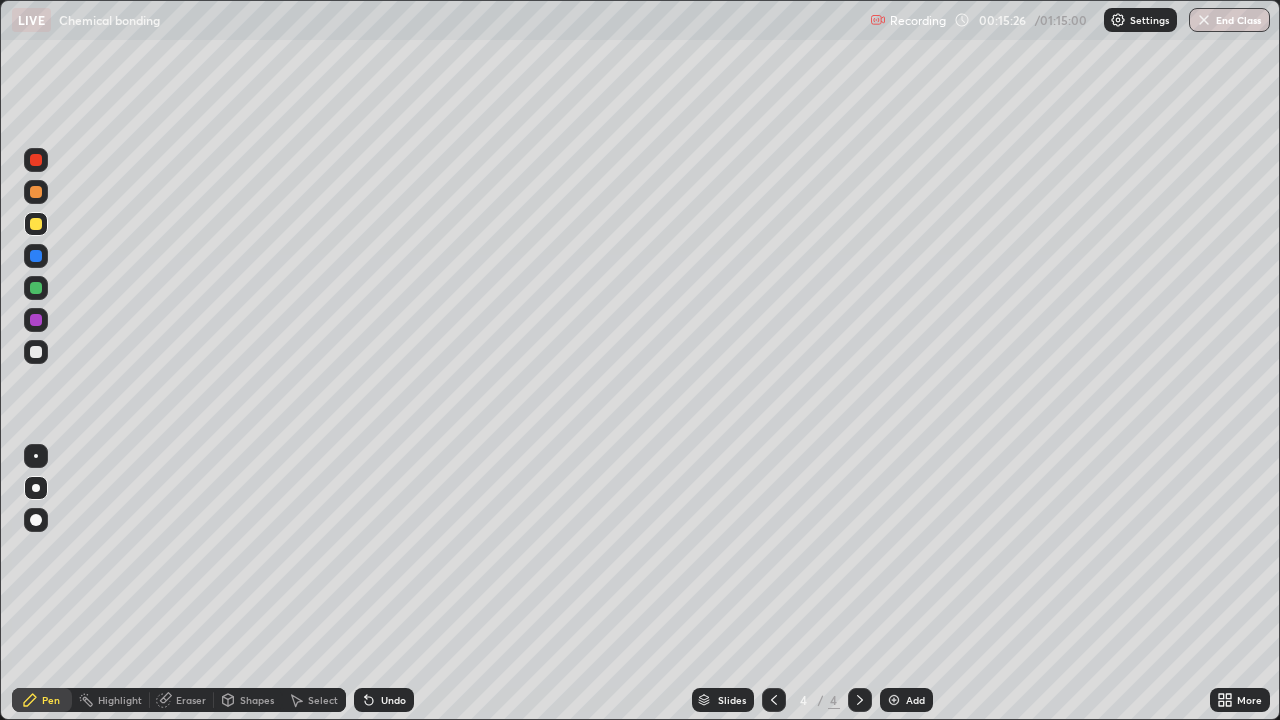 click at bounding box center (36, 352) 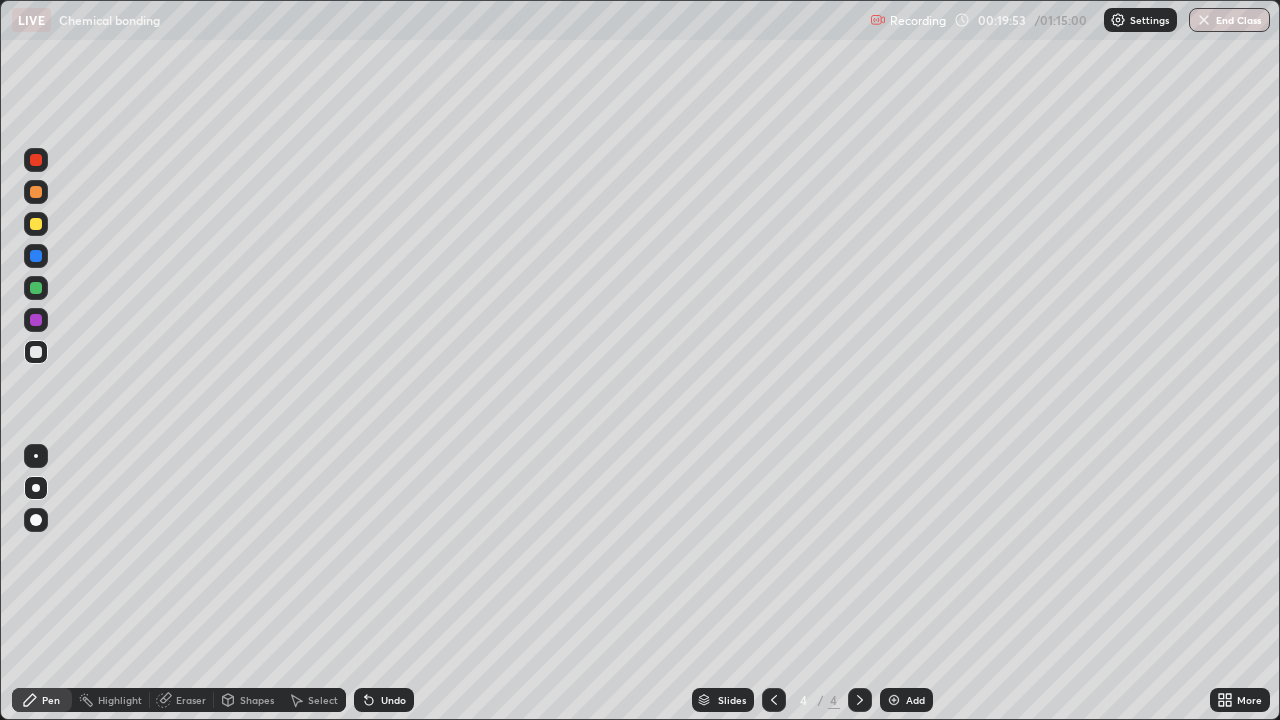 click at bounding box center [36, 224] 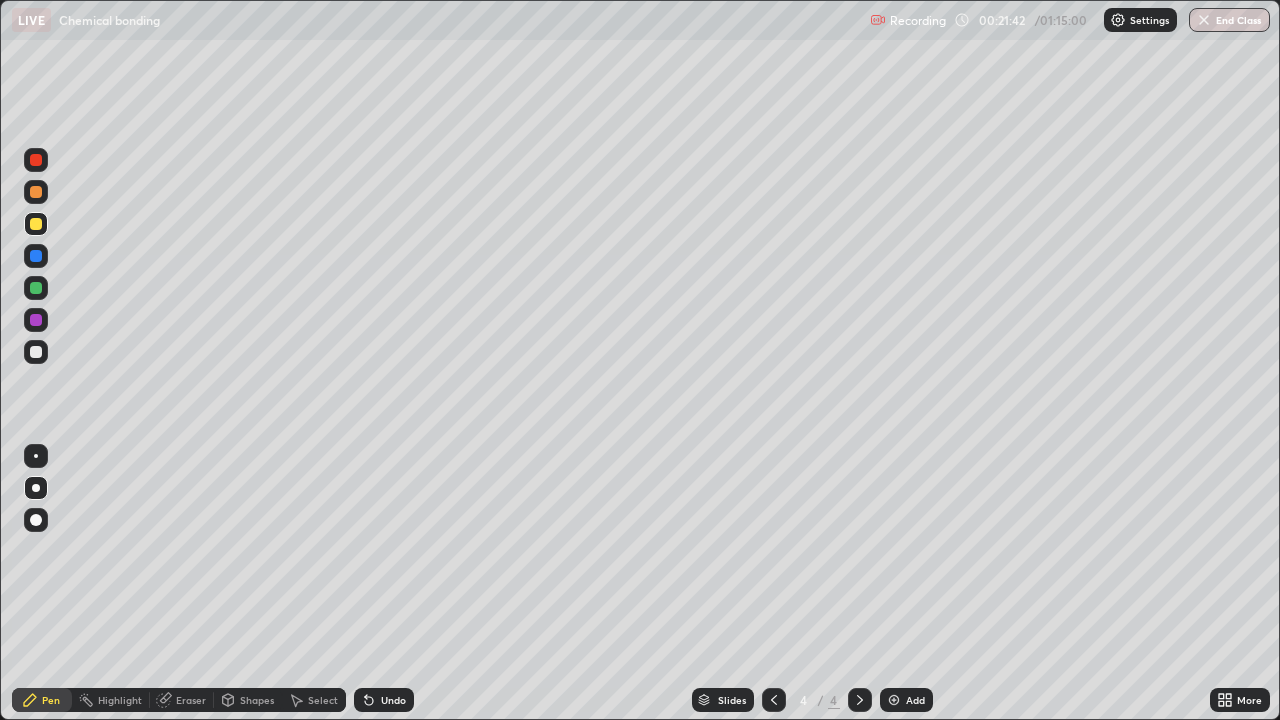 click at bounding box center (36, 352) 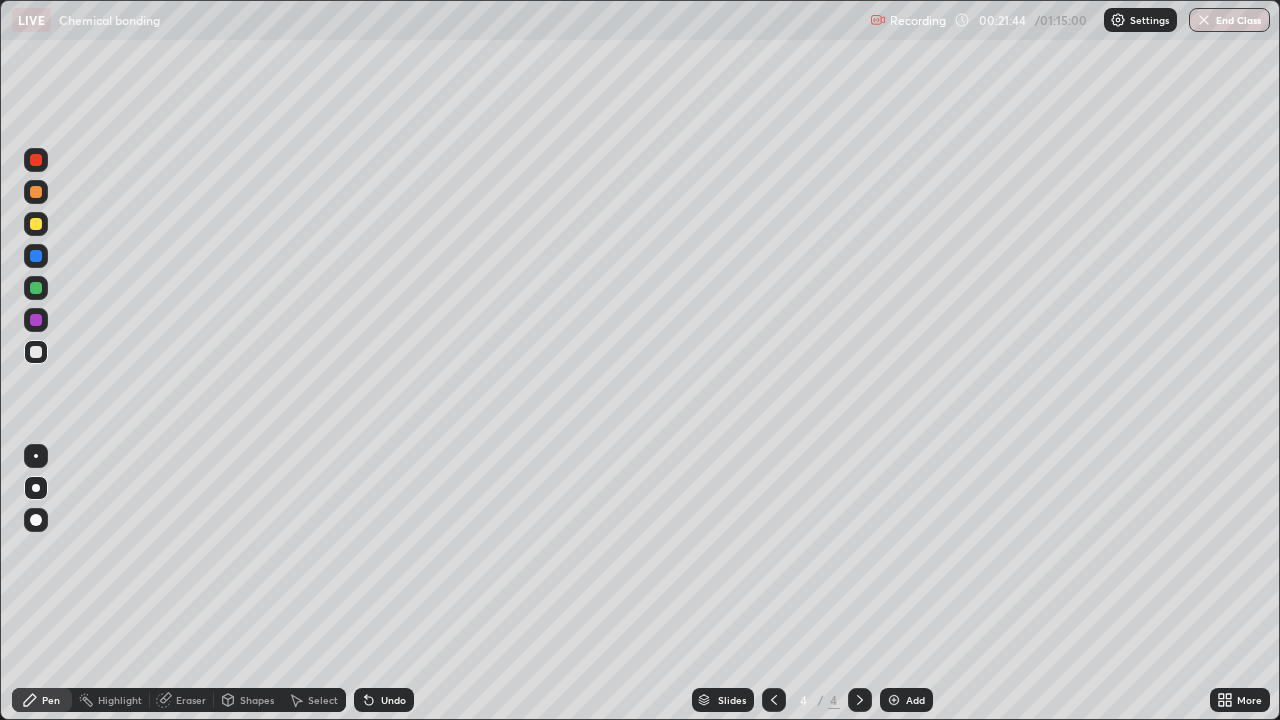 click on "Add" at bounding box center [915, 700] 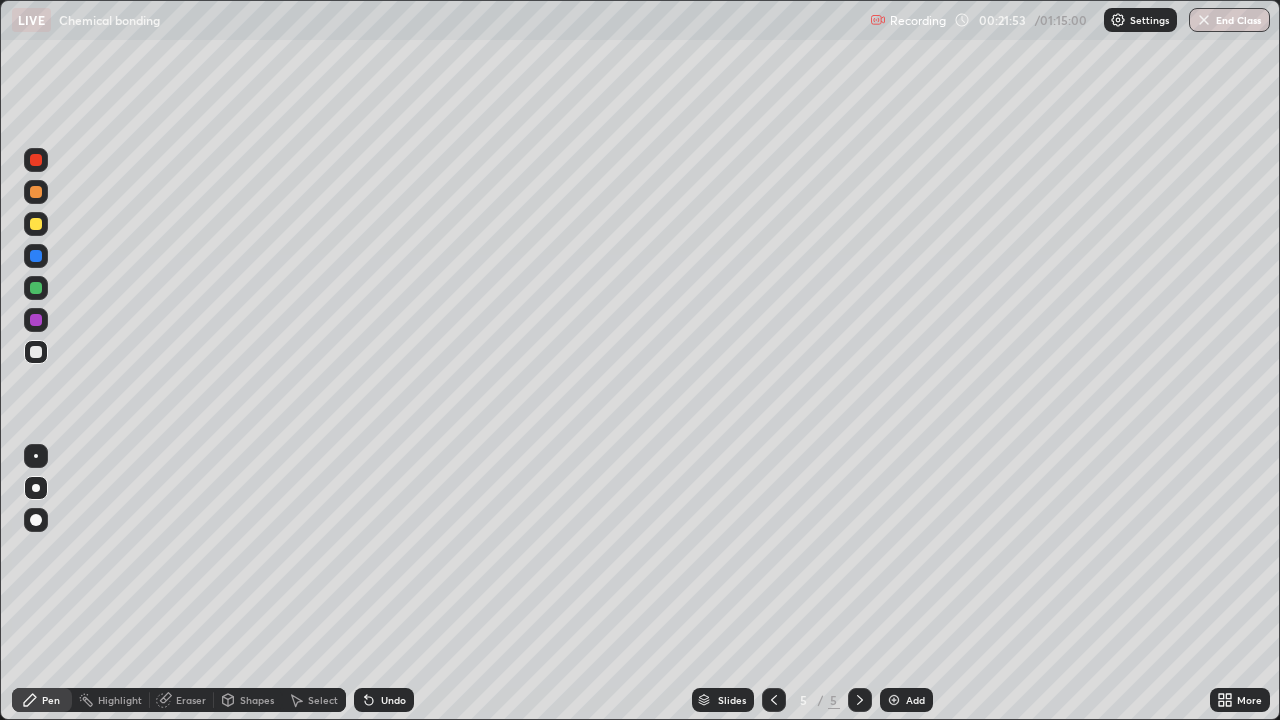 click 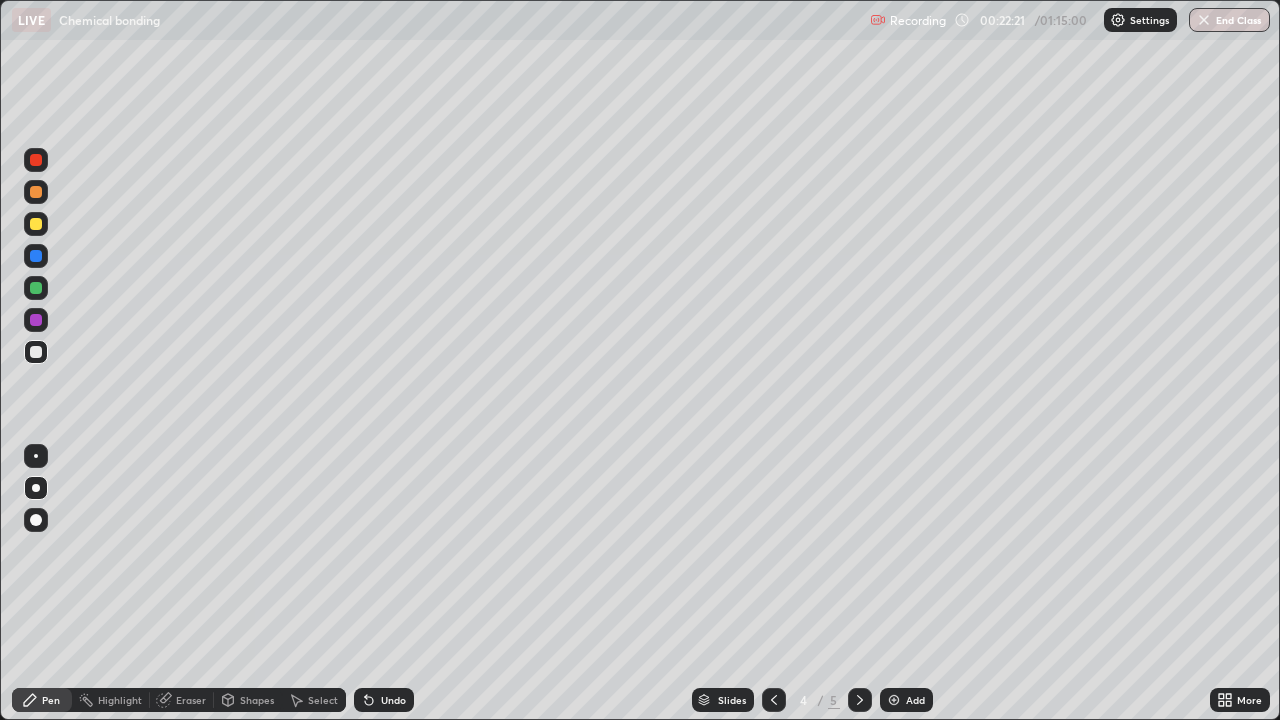 click 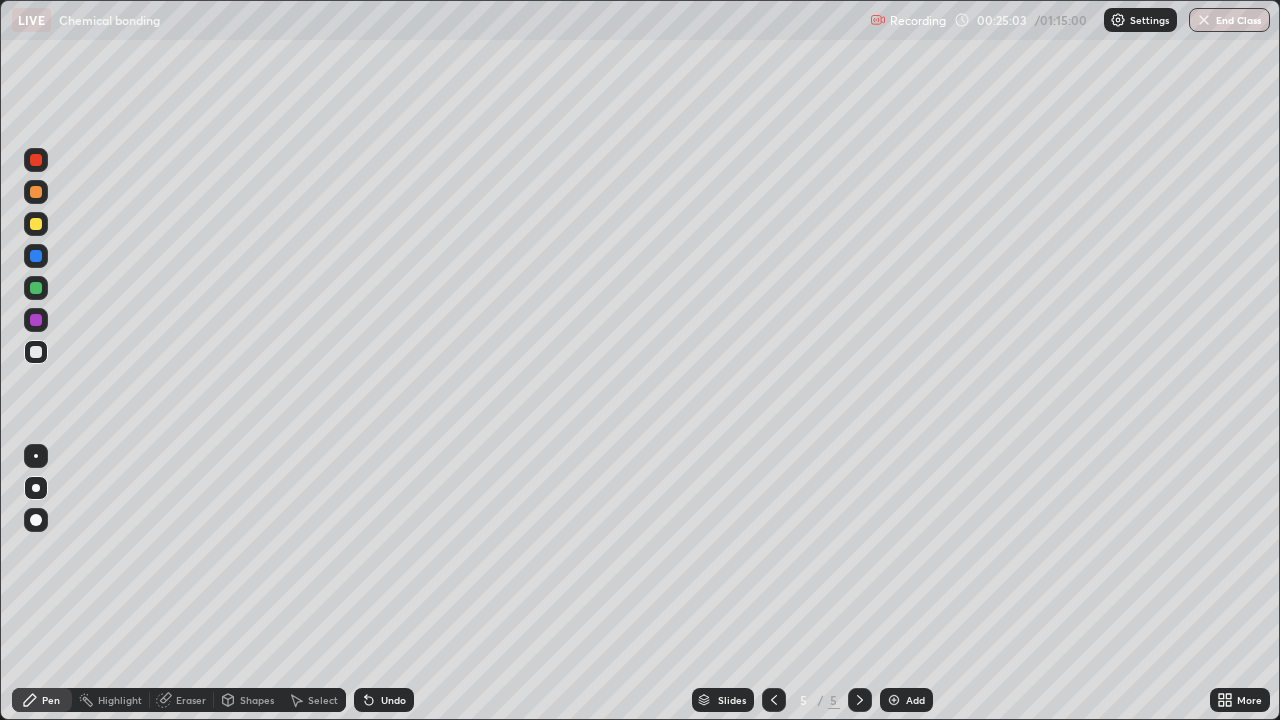 click at bounding box center [36, 352] 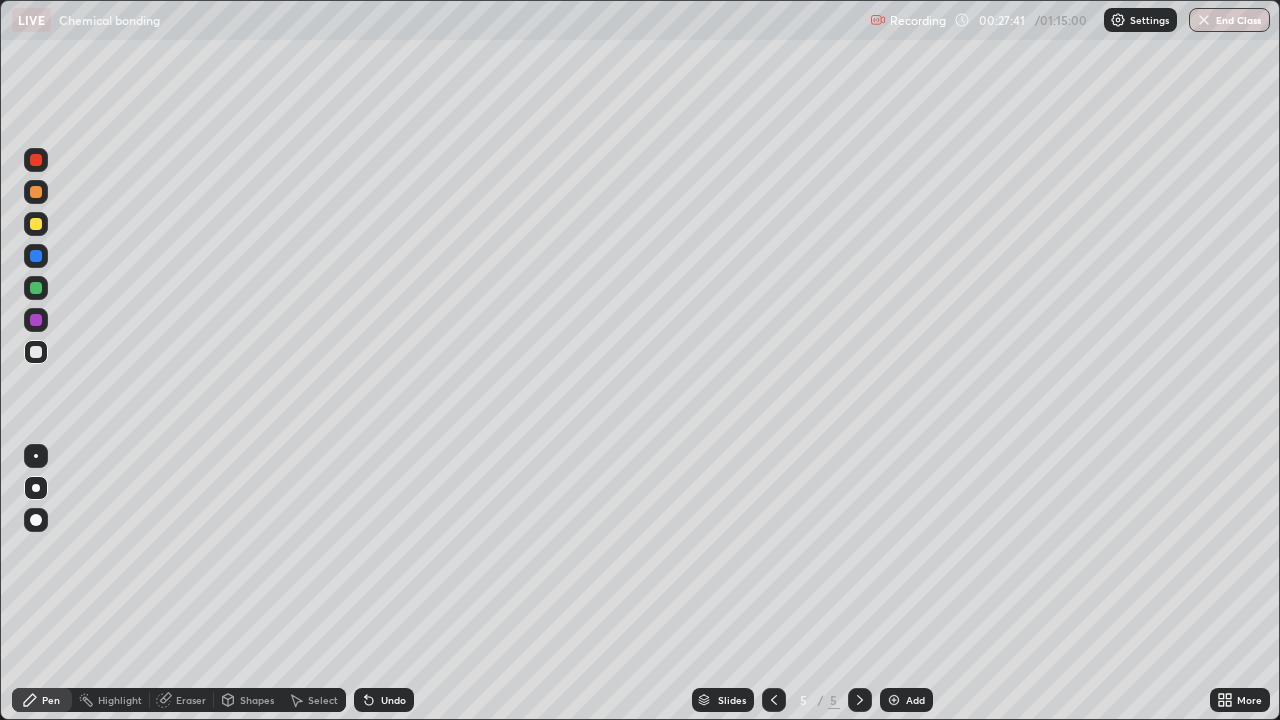 click at bounding box center (36, 224) 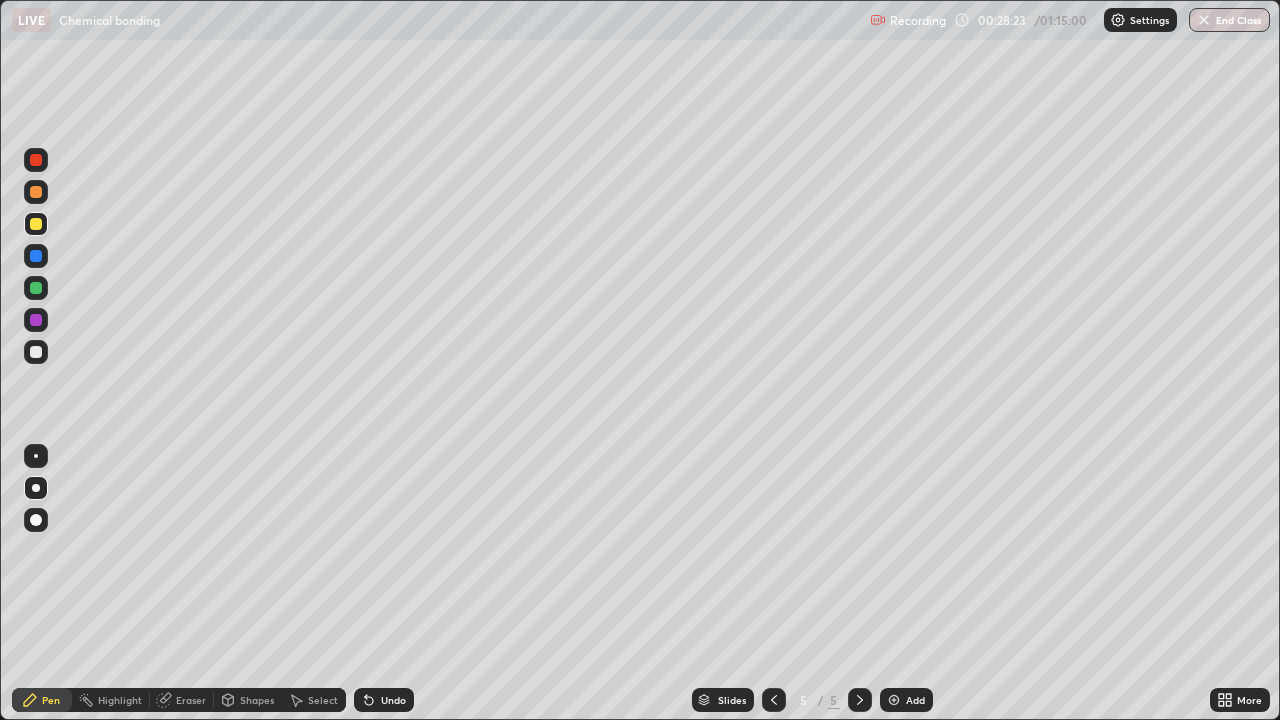 click on "Add" at bounding box center (906, 700) 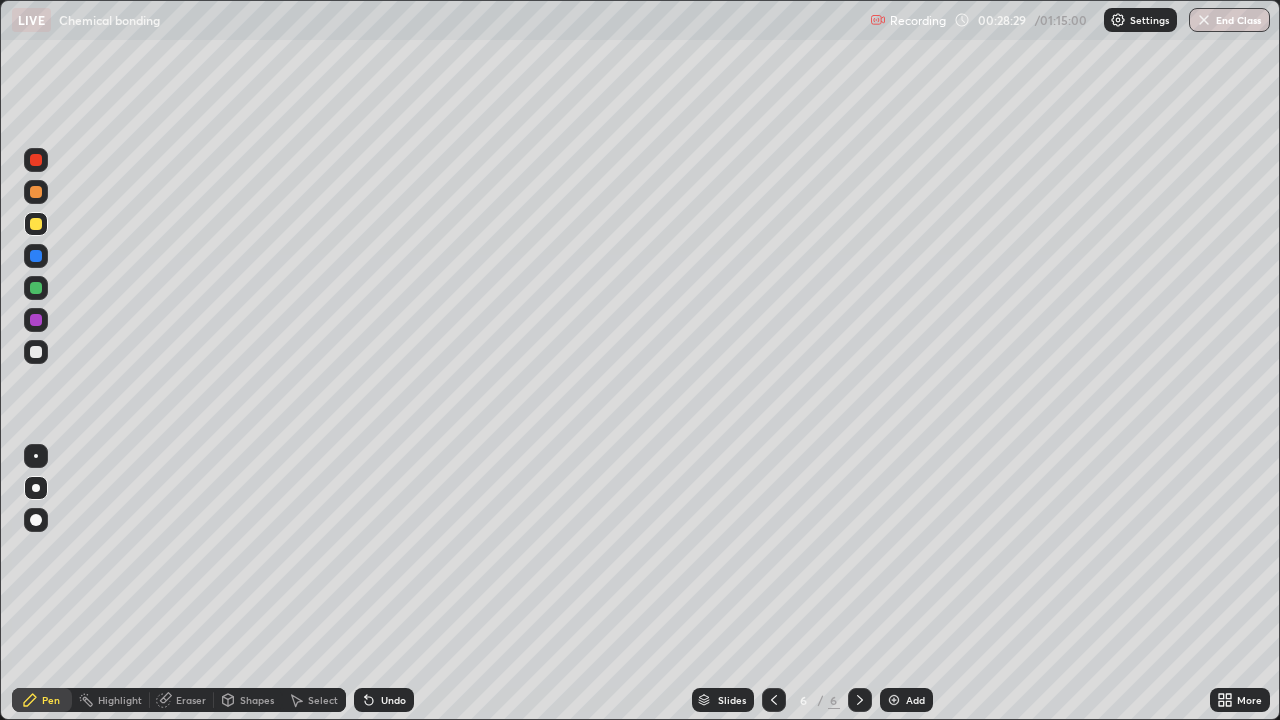click at bounding box center [36, 352] 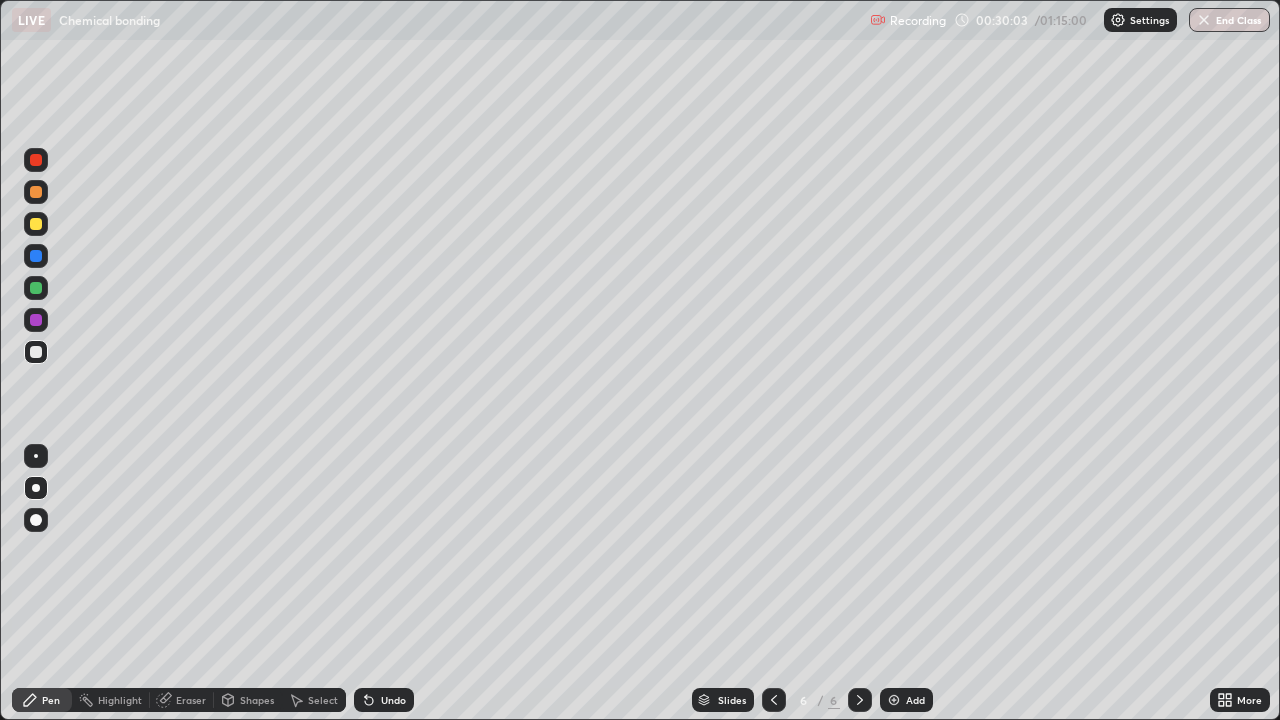 click at bounding box center [36, 224] 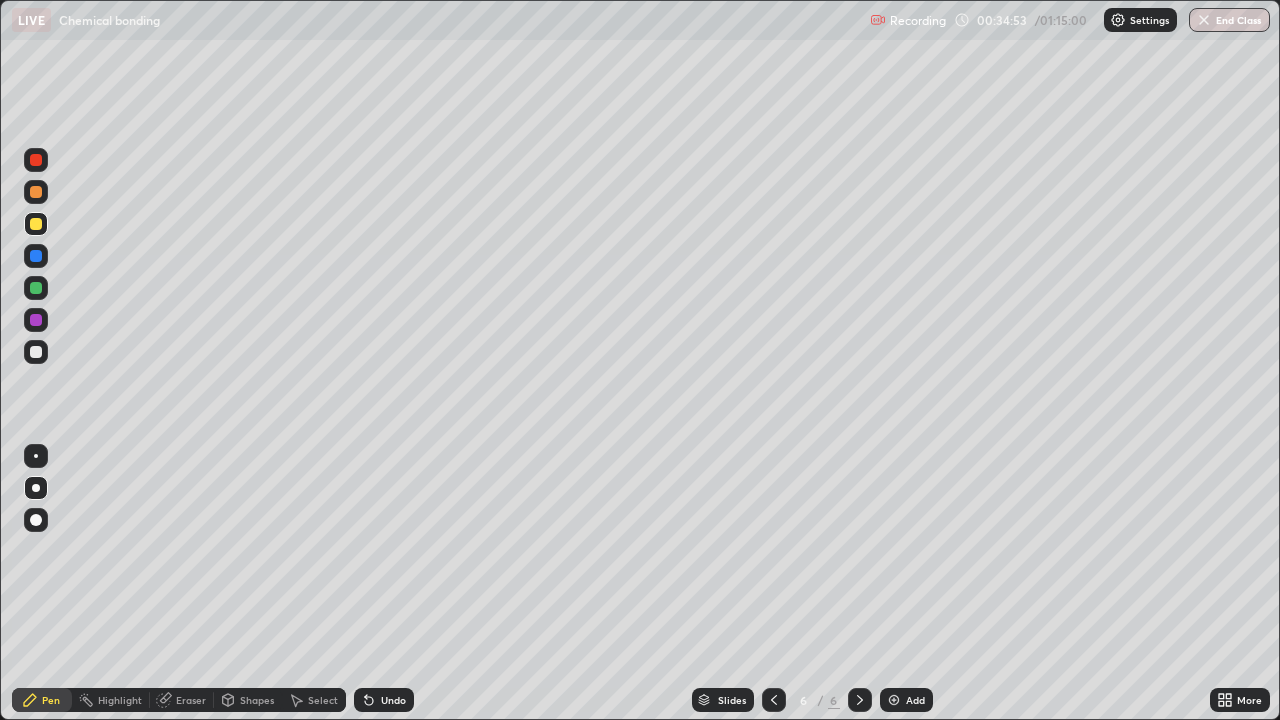click on "Add" at bounding box center [906, 700] 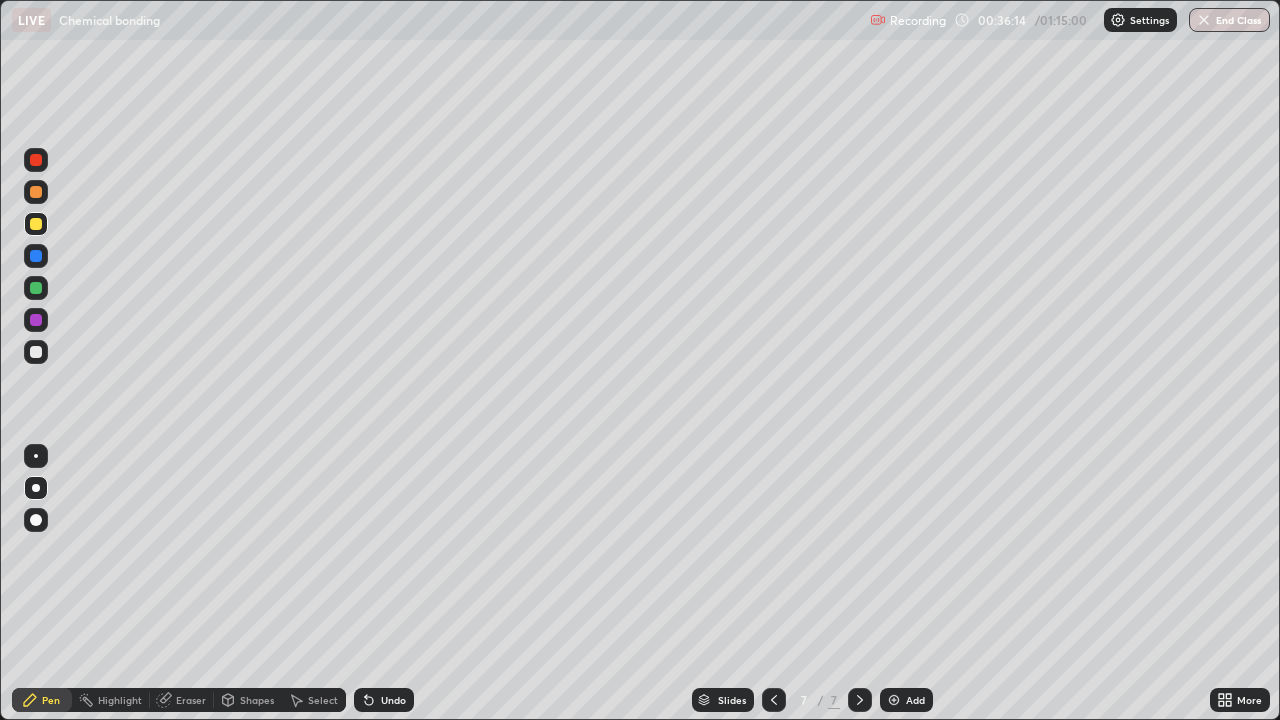 click at bounding box center [36, 352] 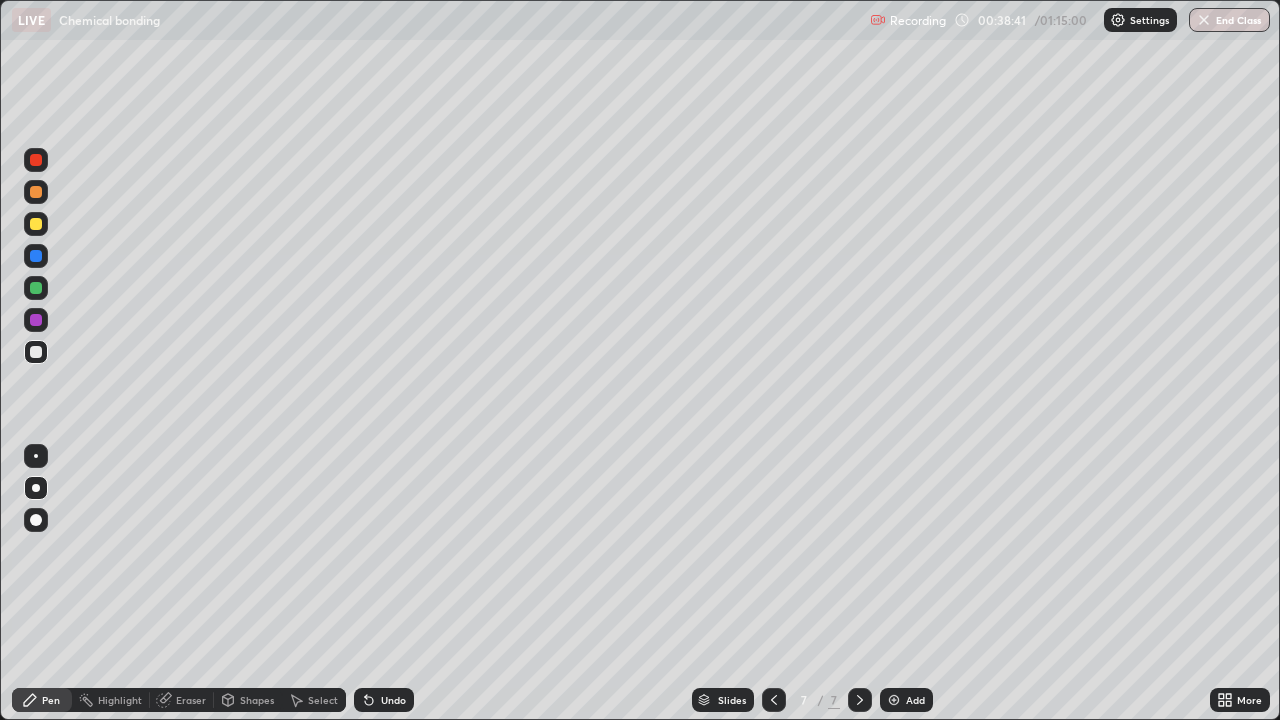 click on "Eraser" at bounding box center (191, 700) 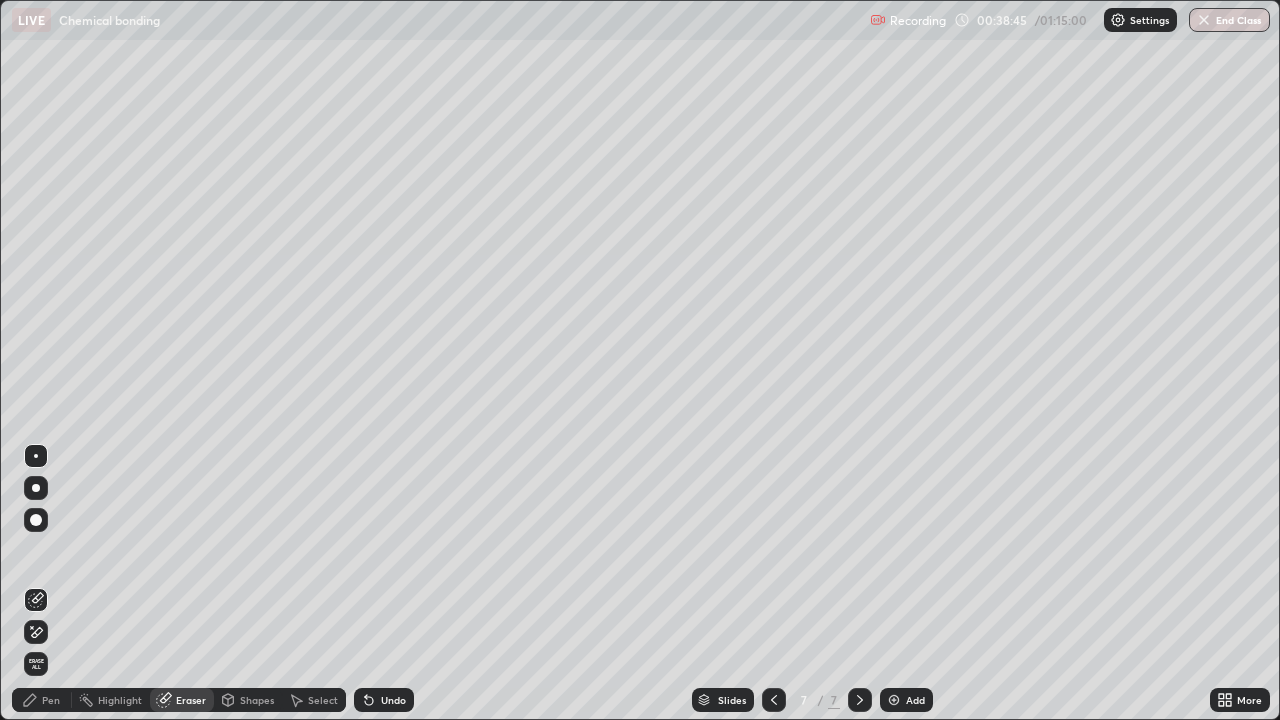click on "Pen" at bounding box center (42, 700) 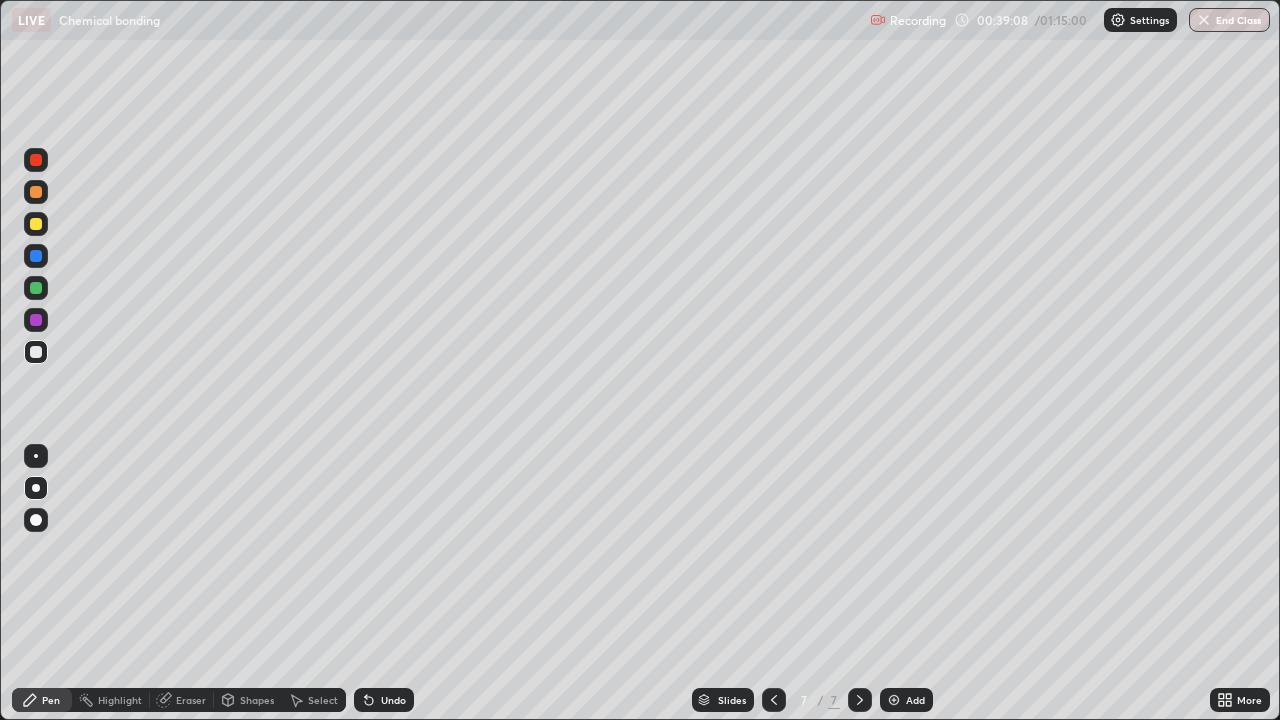 click on "Undo" at bounding box center [384, 700] 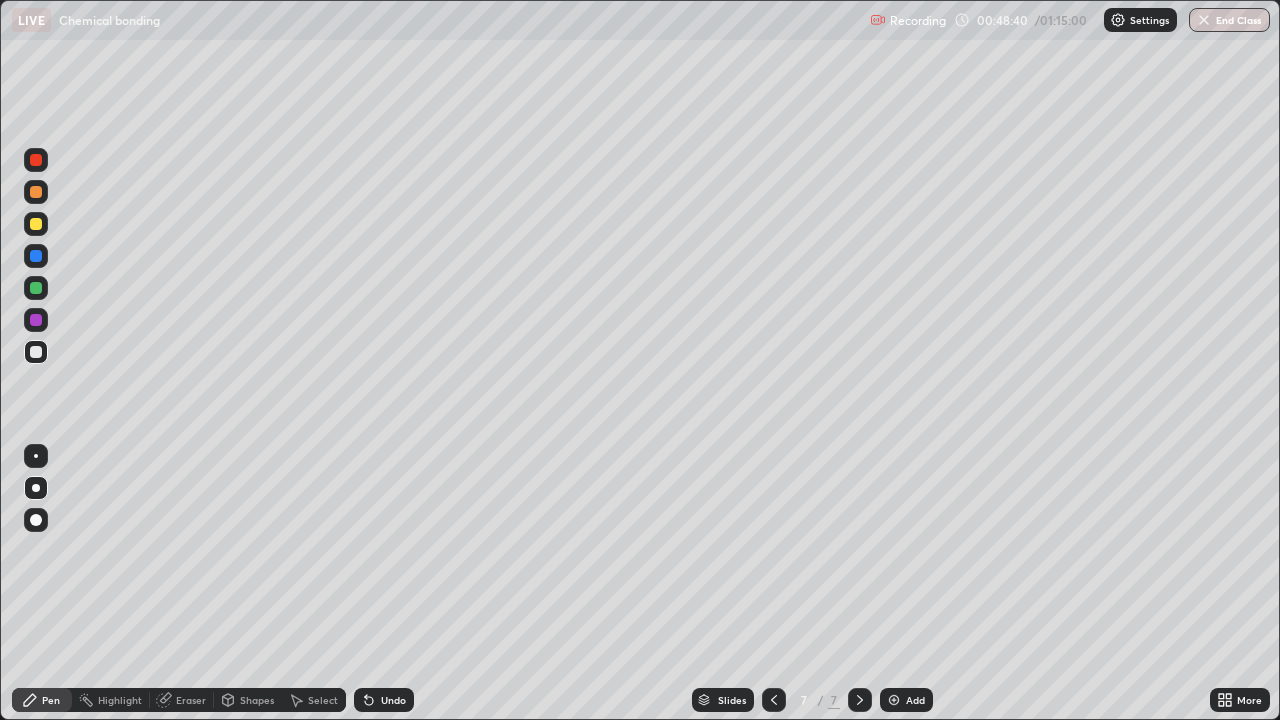 click at bounding box center (36, 224) 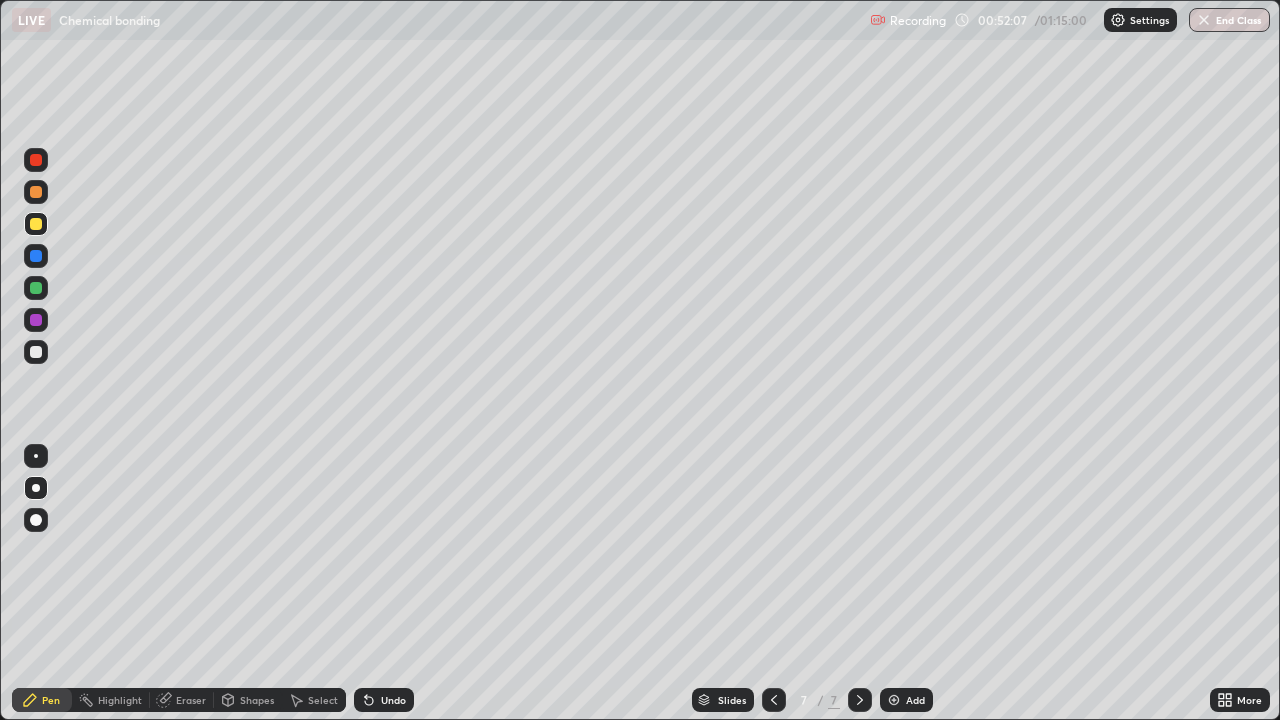 click on "Slides 7 / 7 Add" at bounding box center (812, 700) 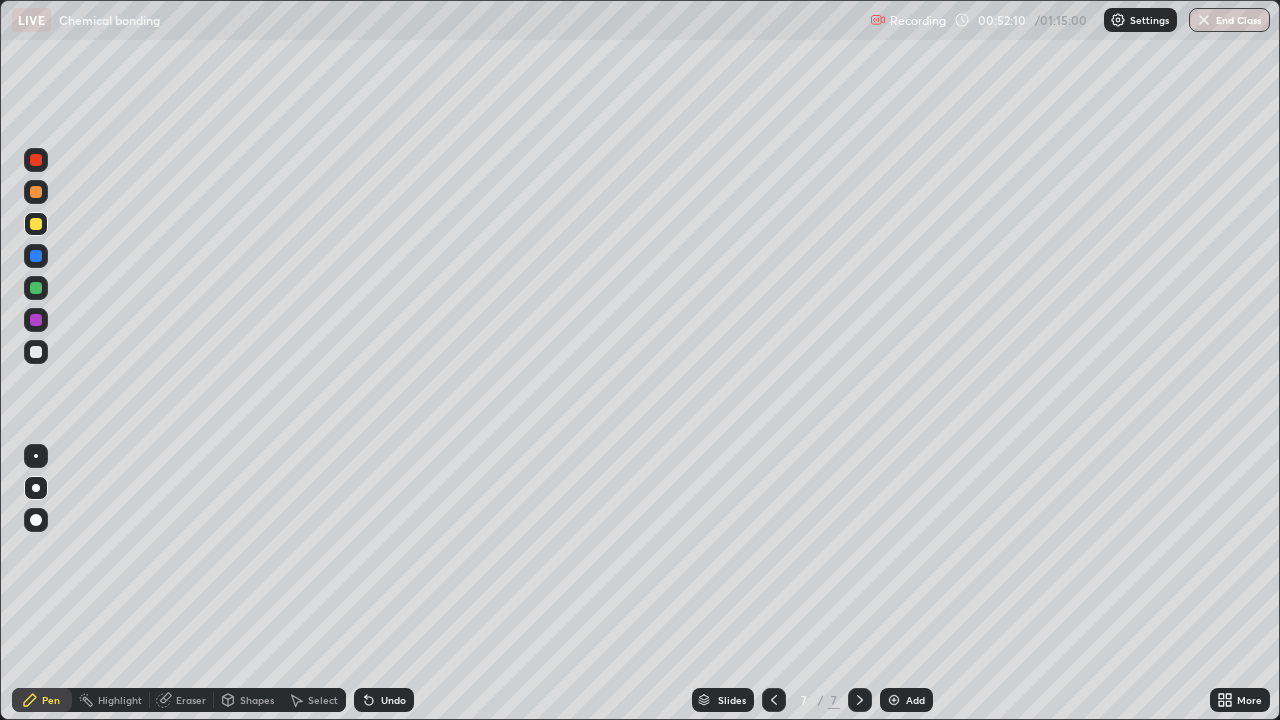 click on "Slides 7 / 7 Add" at bounding box center (812, 700) 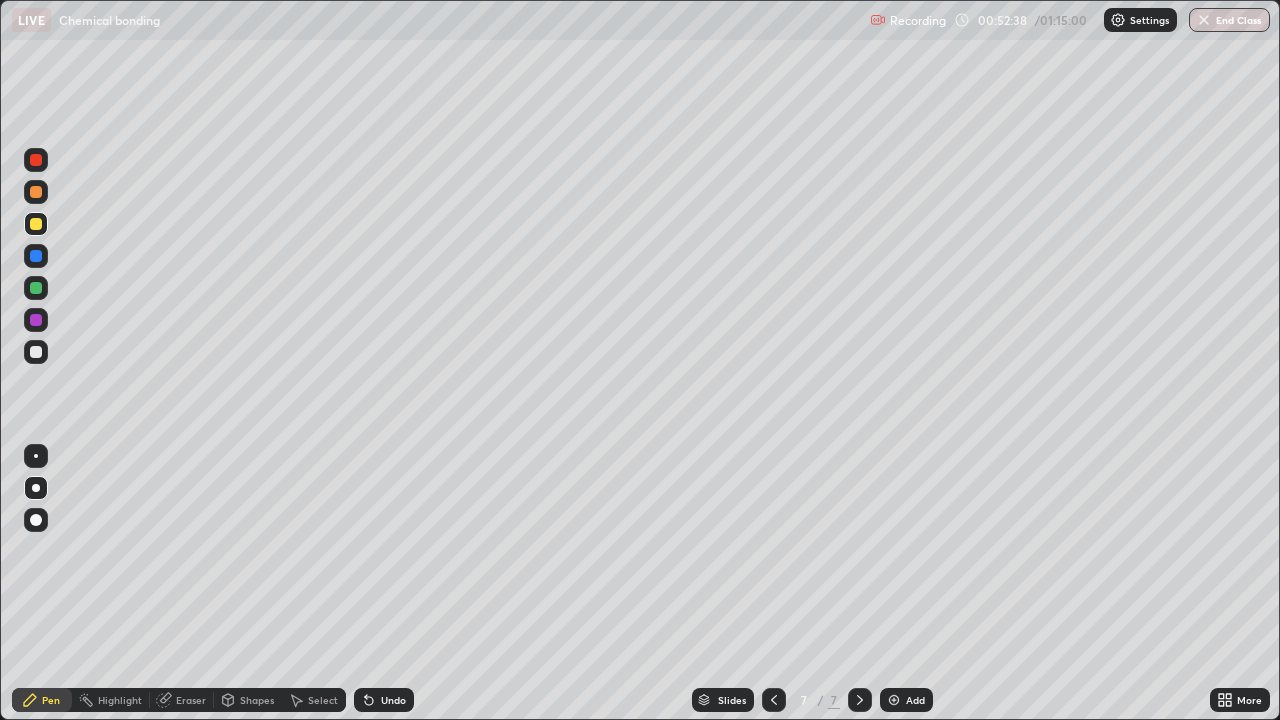 click at bounding box center (36, 352) 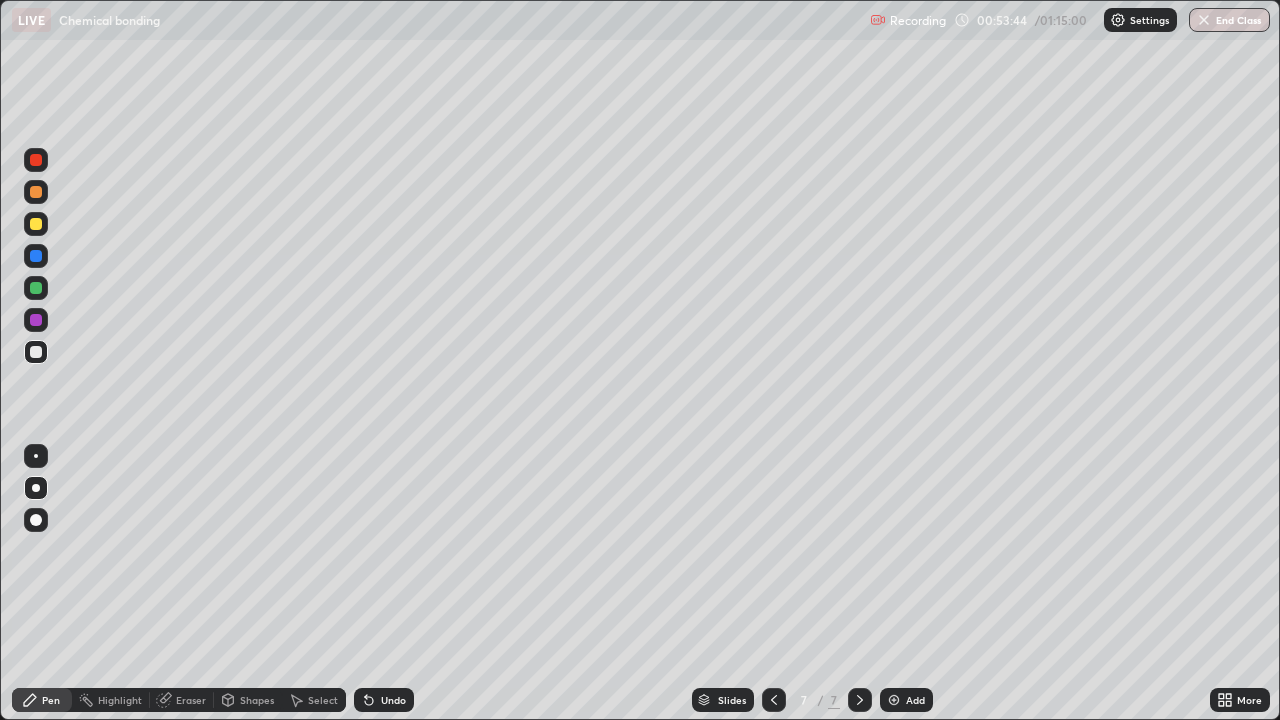 click at bounding box center (36, 224) 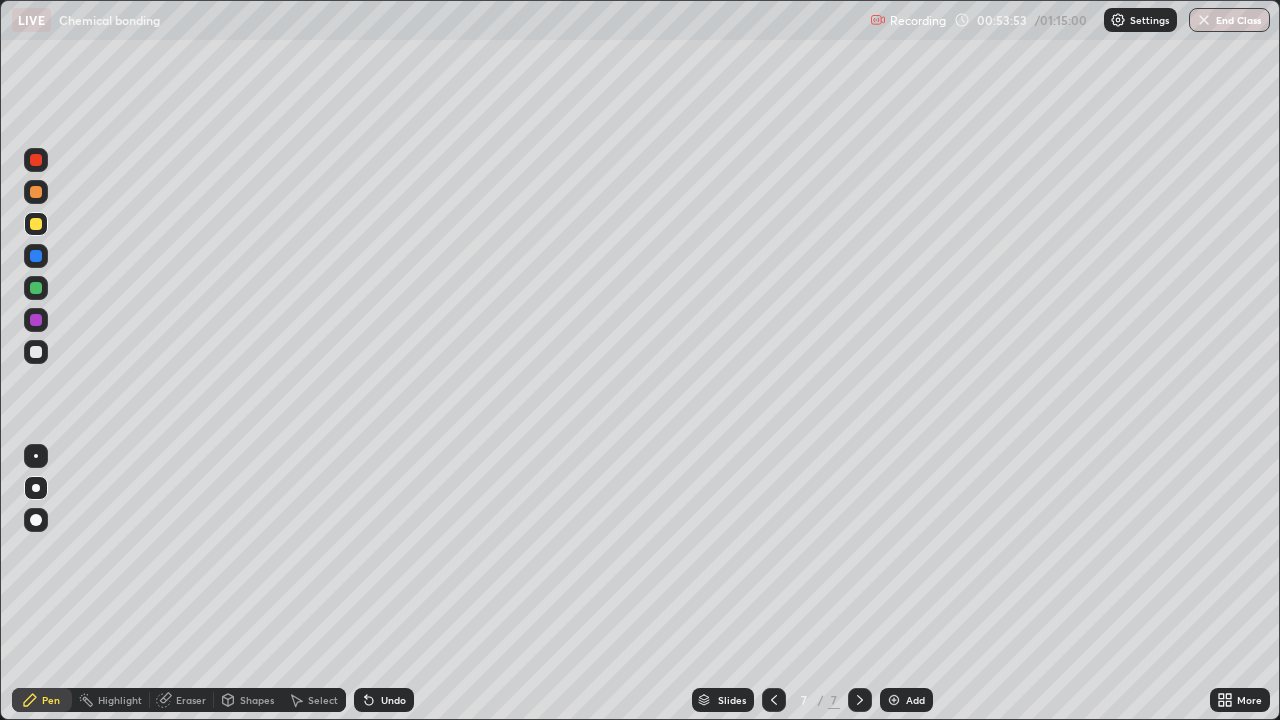 click on "Add" at bounding box center (906, 700) 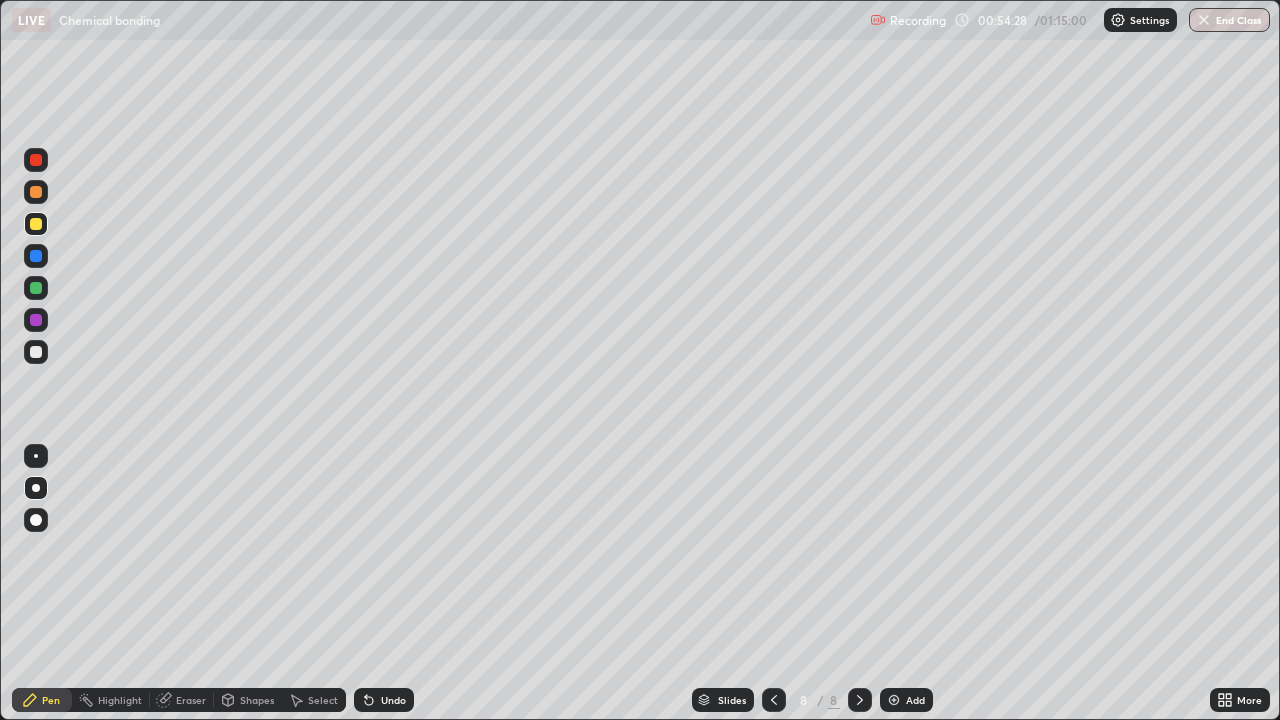 click on "Undo" at bounding box center [393, 700] 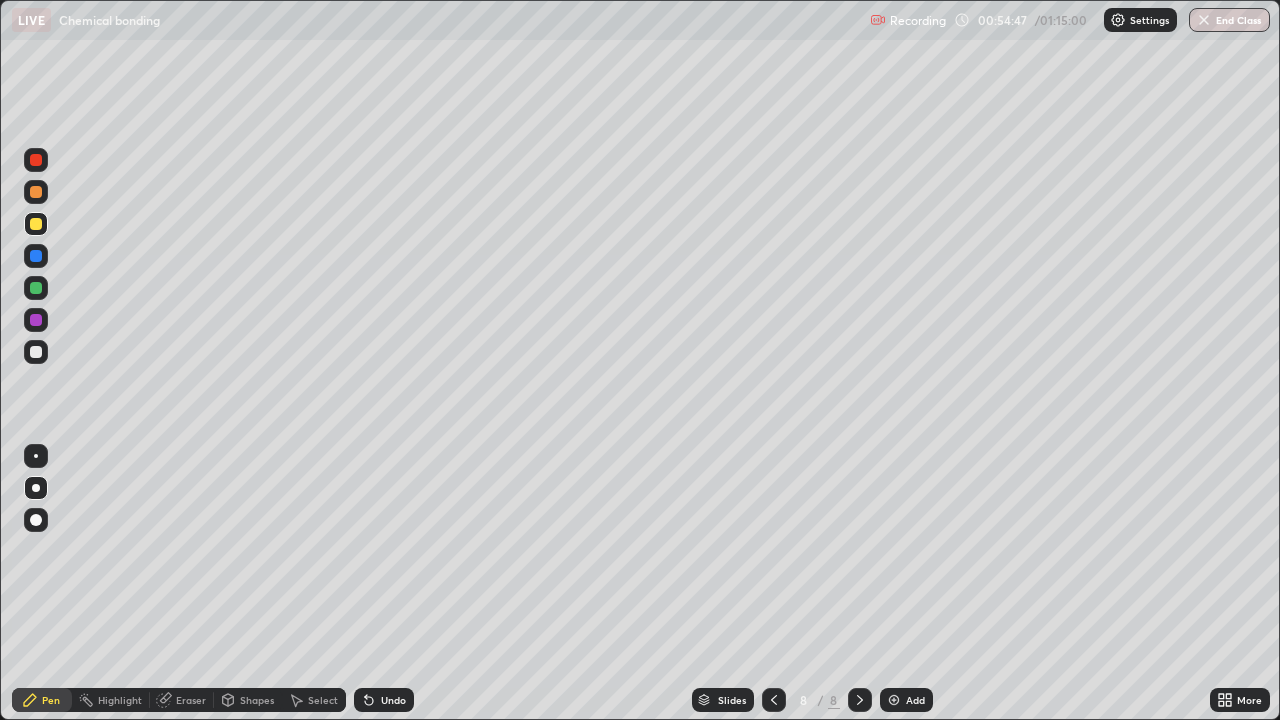 click at bounding box center [36, 352] 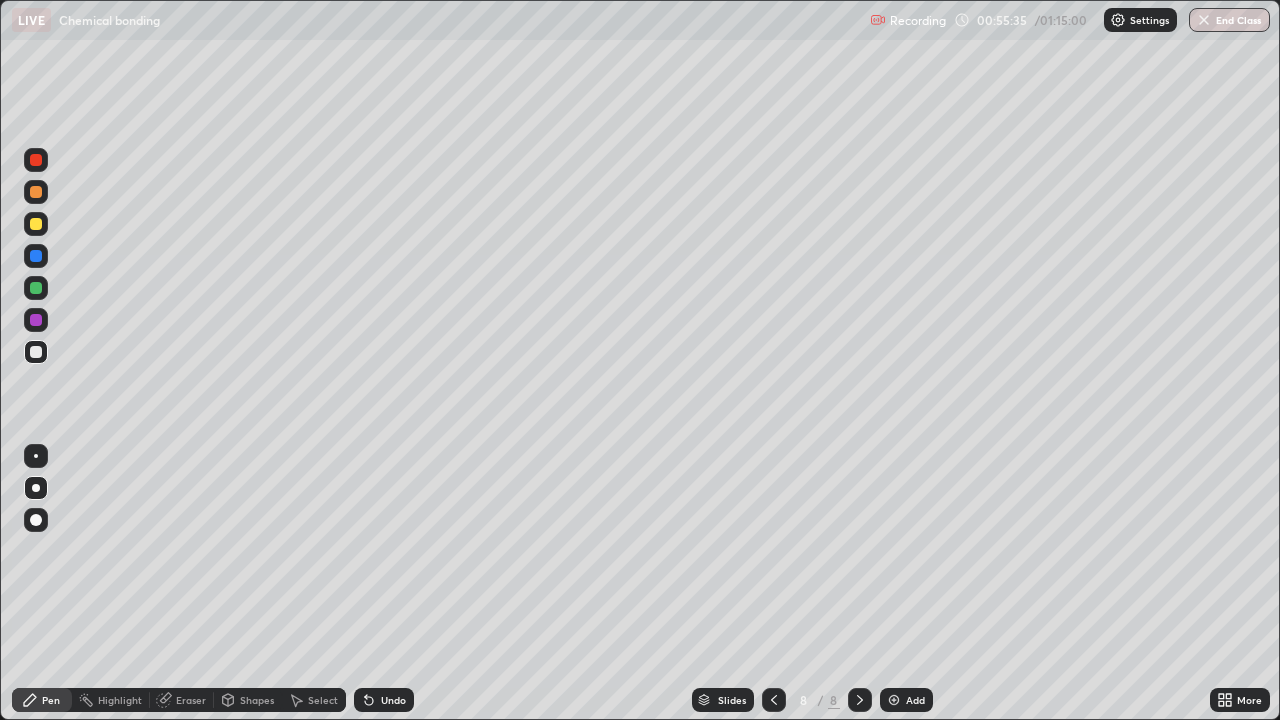 click 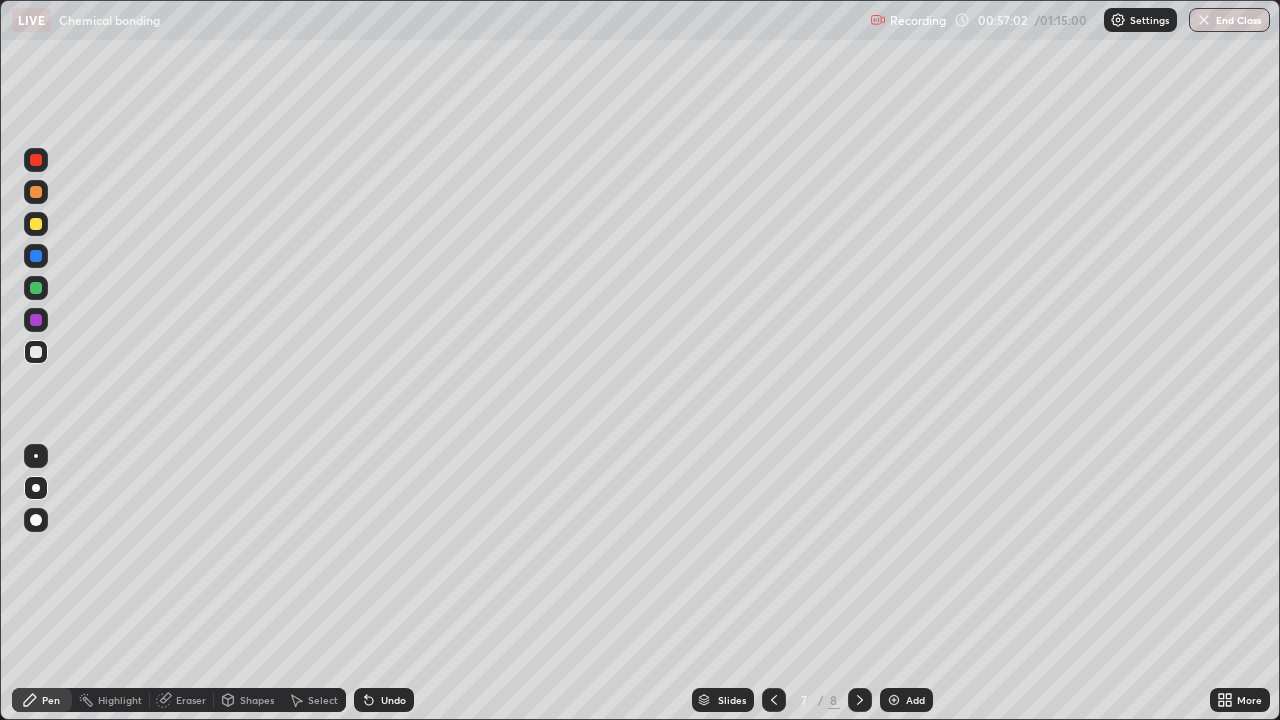 click on "Add" at bounding box center (906, 700) 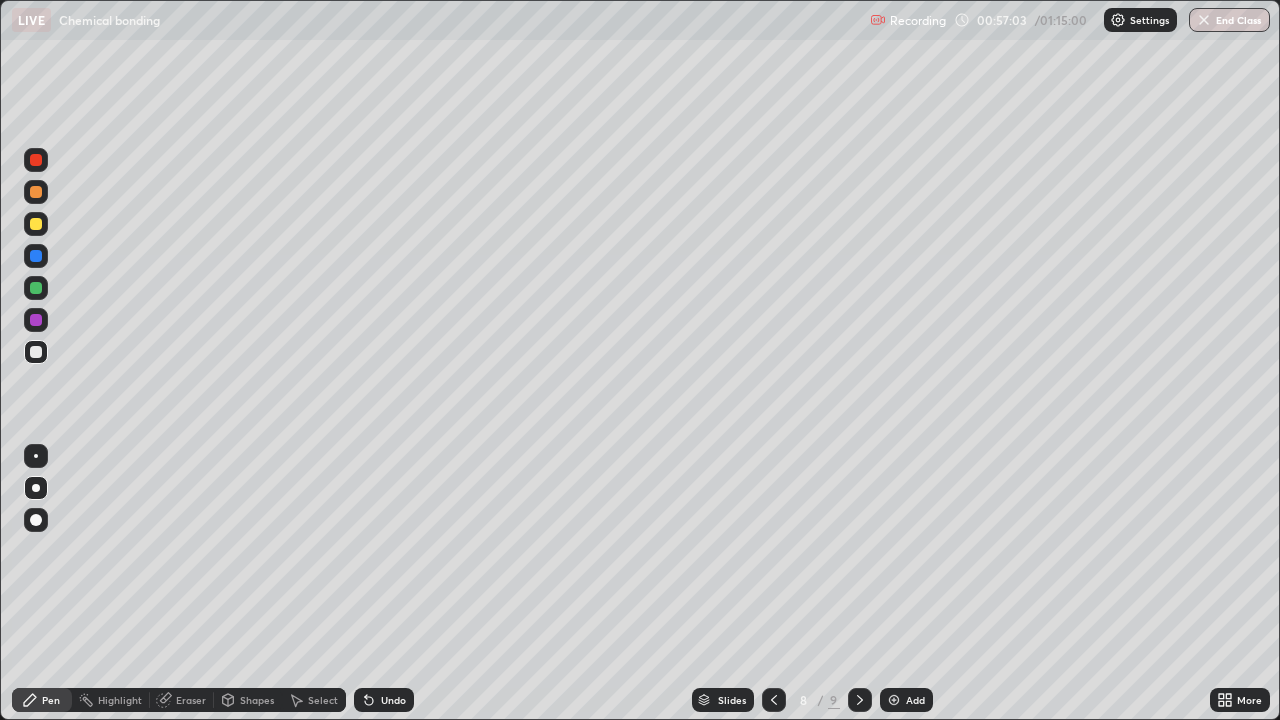click at bounding box center (36, 224) 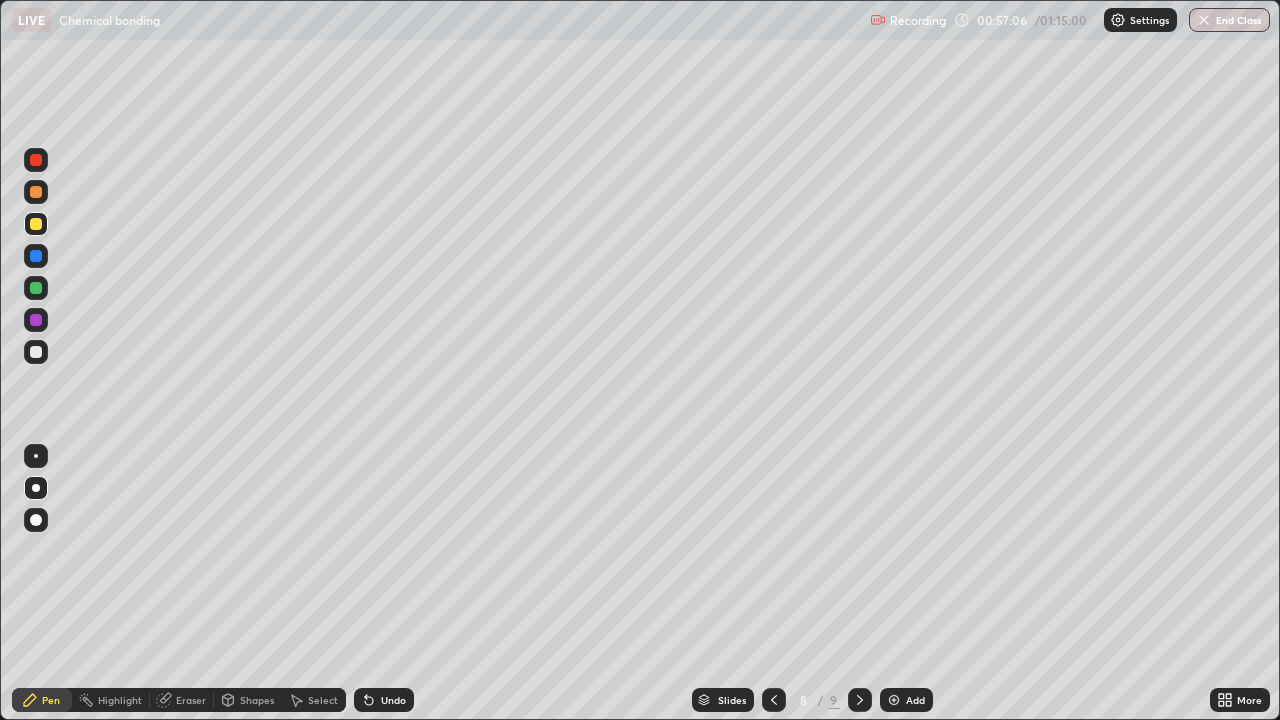 click at bounding box center (36, 352) 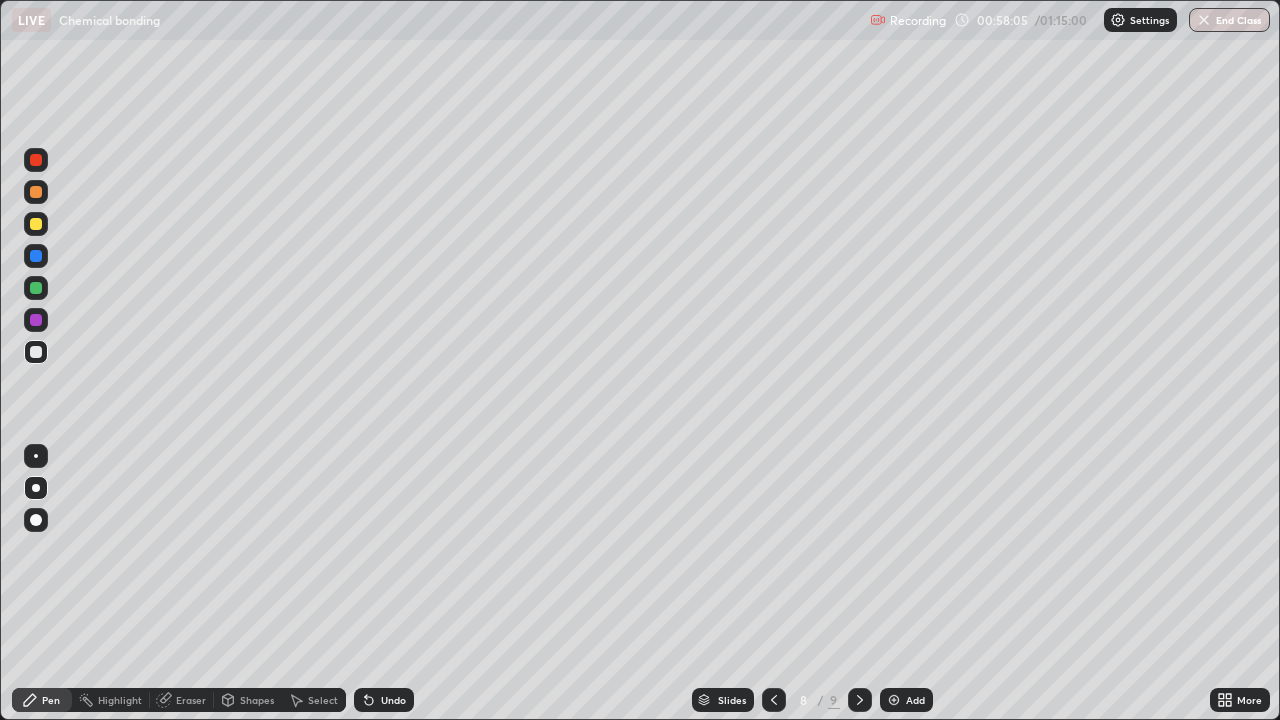 click at bounding box center [36, 224] 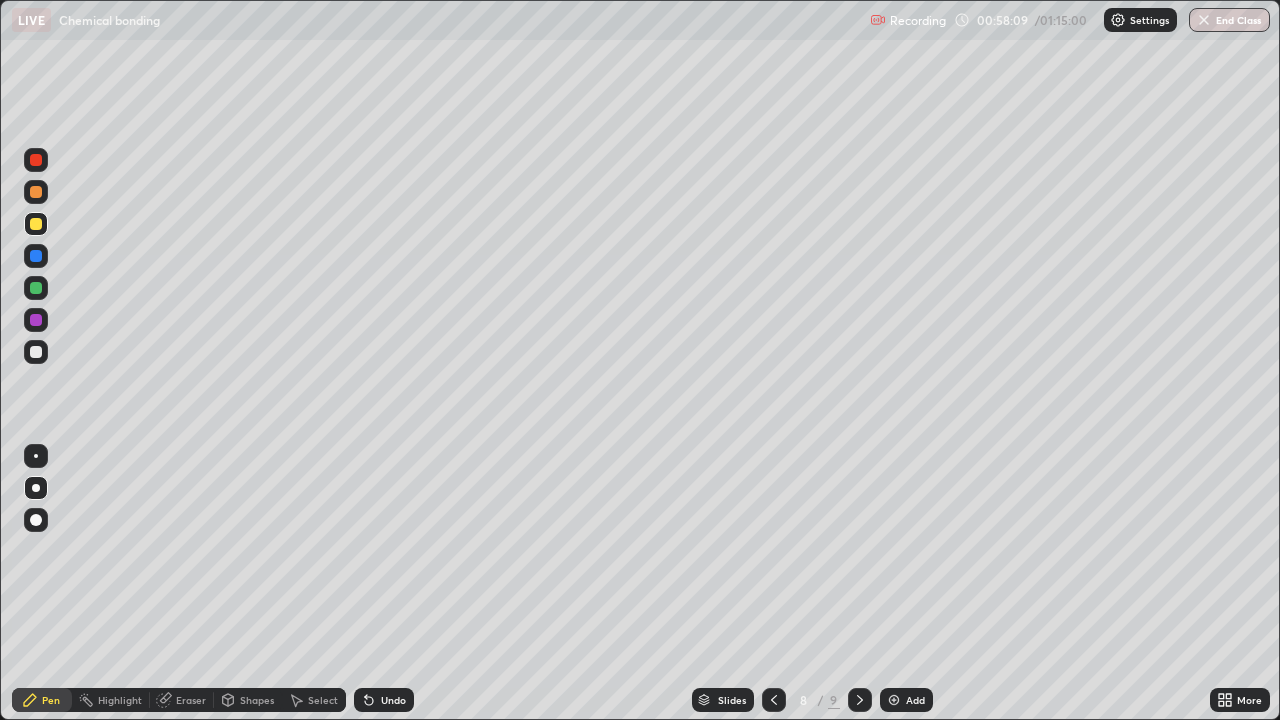 click at bounding box center (36, 352) 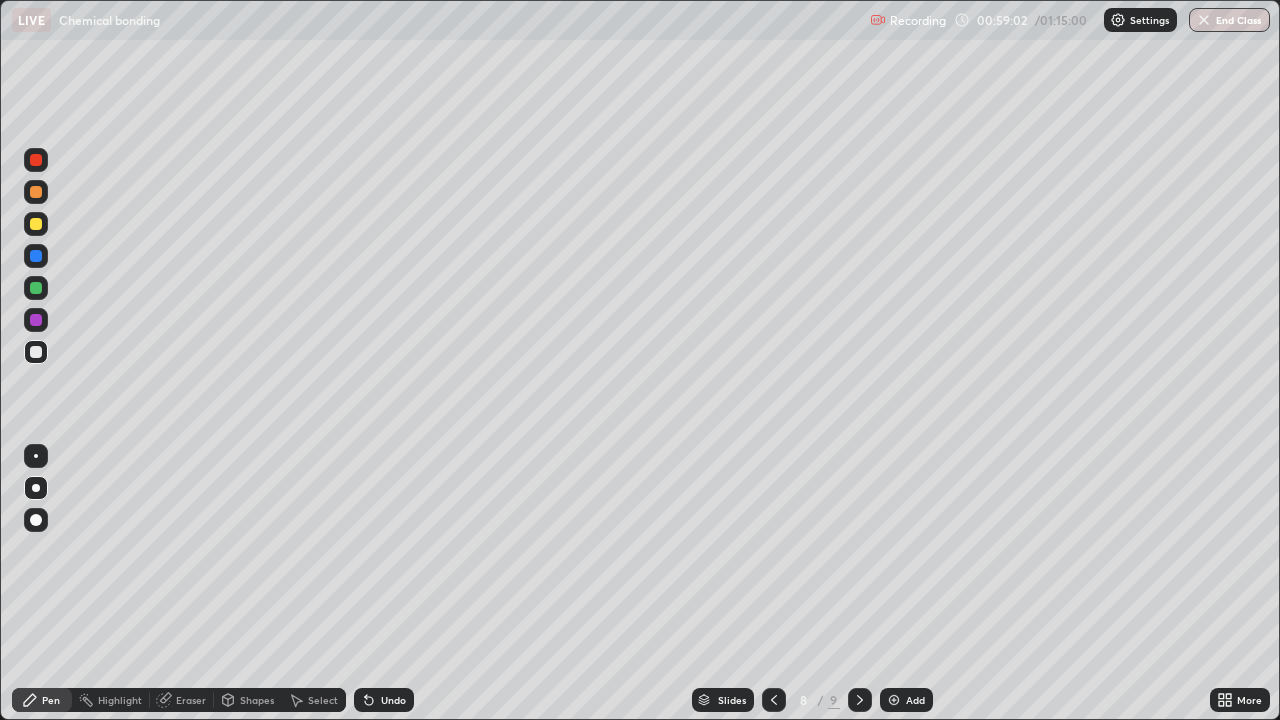 click at bounding box center [36, 224] 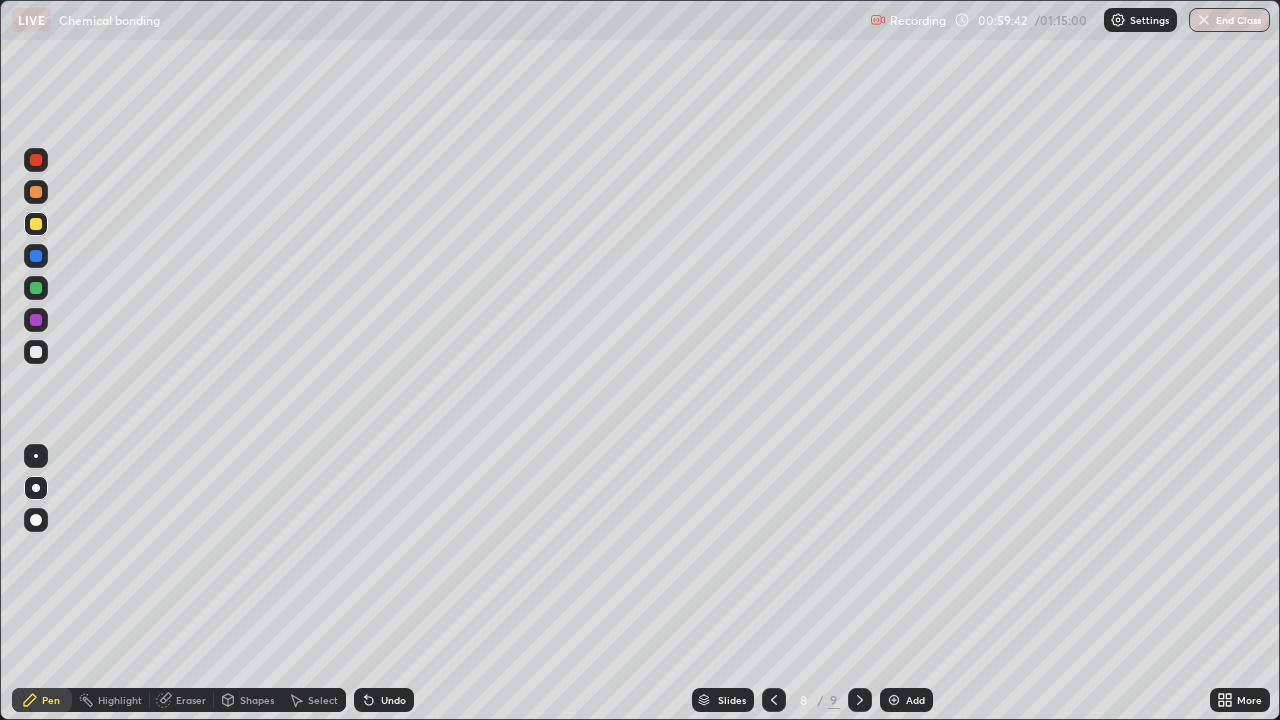 click at bounding box center (36, 352) 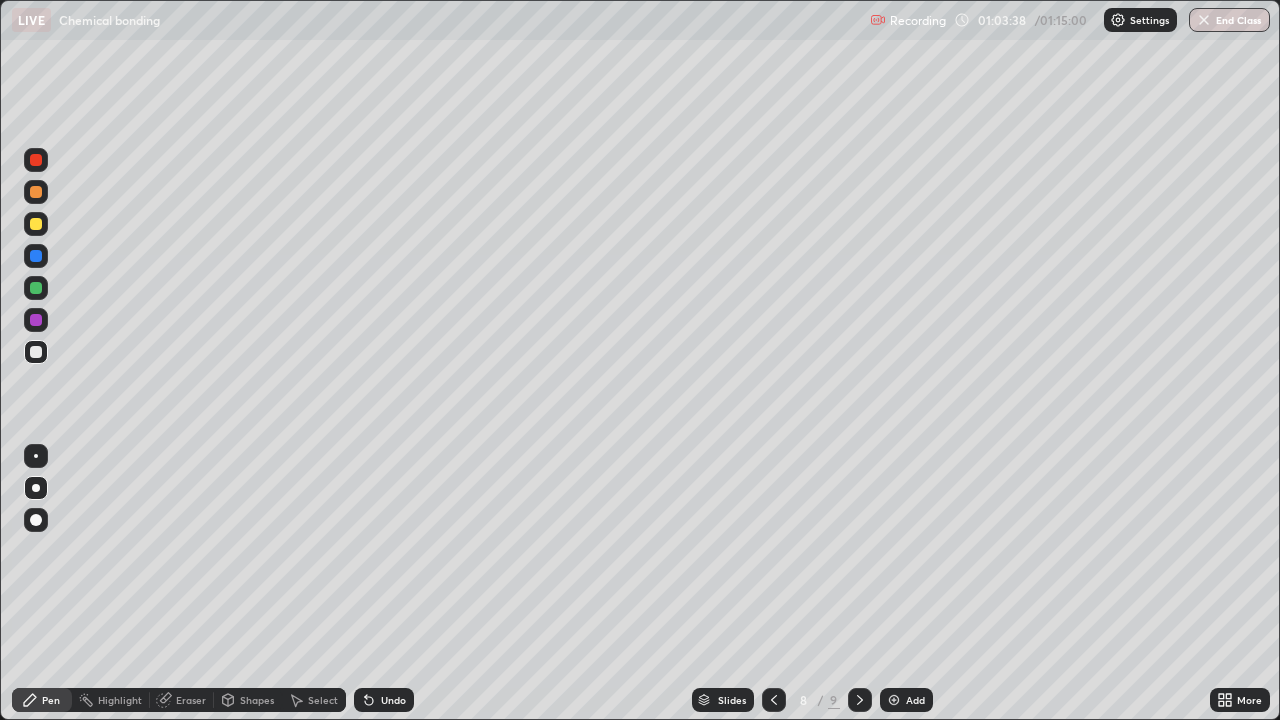 click at bounding box center [36, 224] 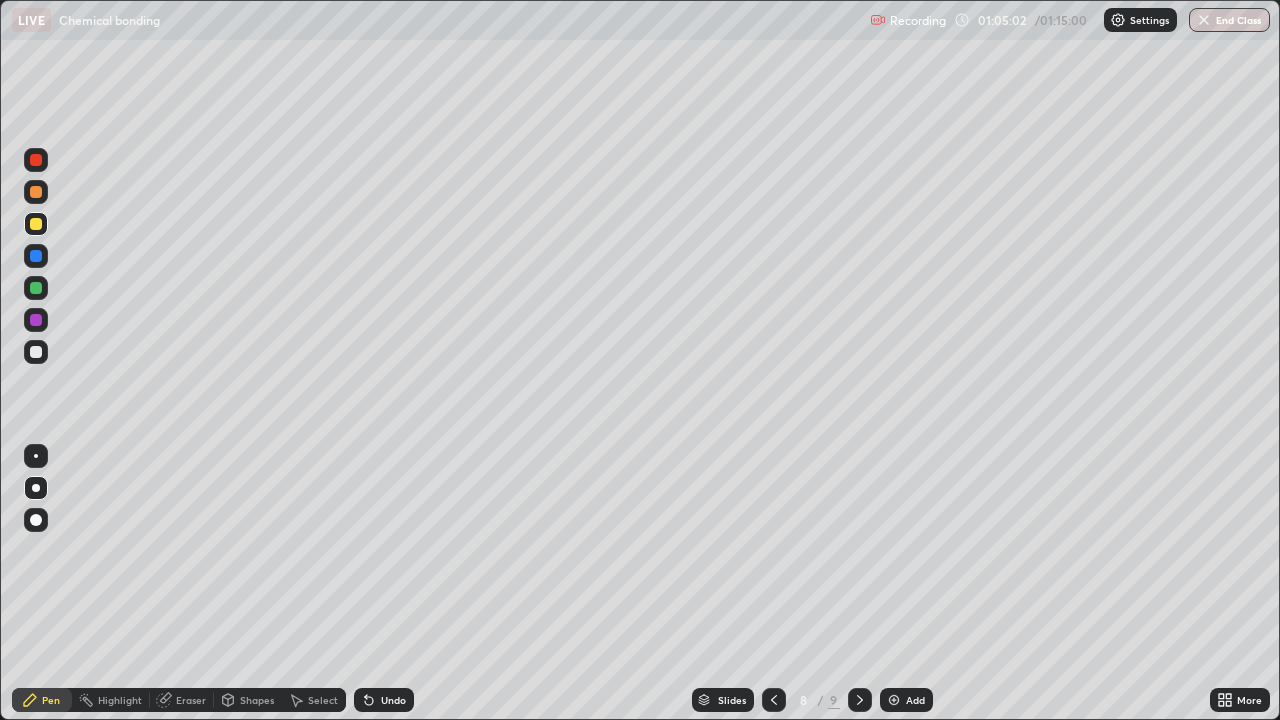 click at bounding box center (36, 352) 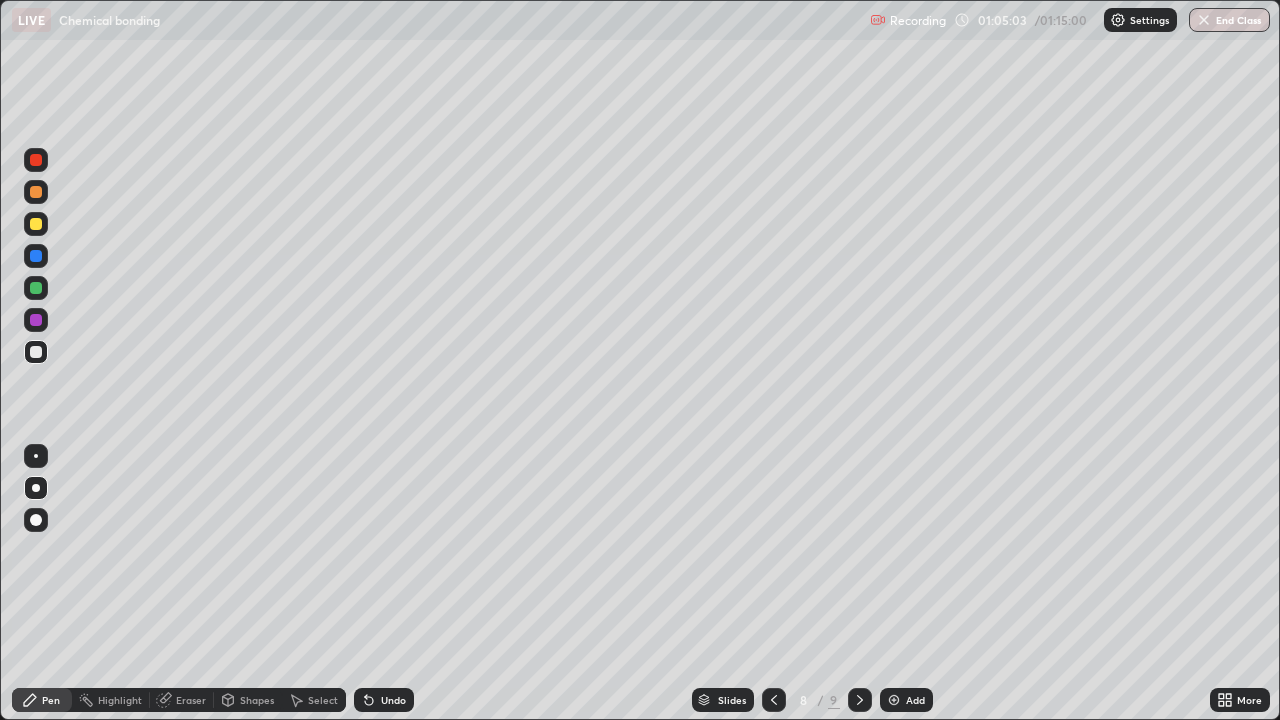 click at bounding box center (36, 288) 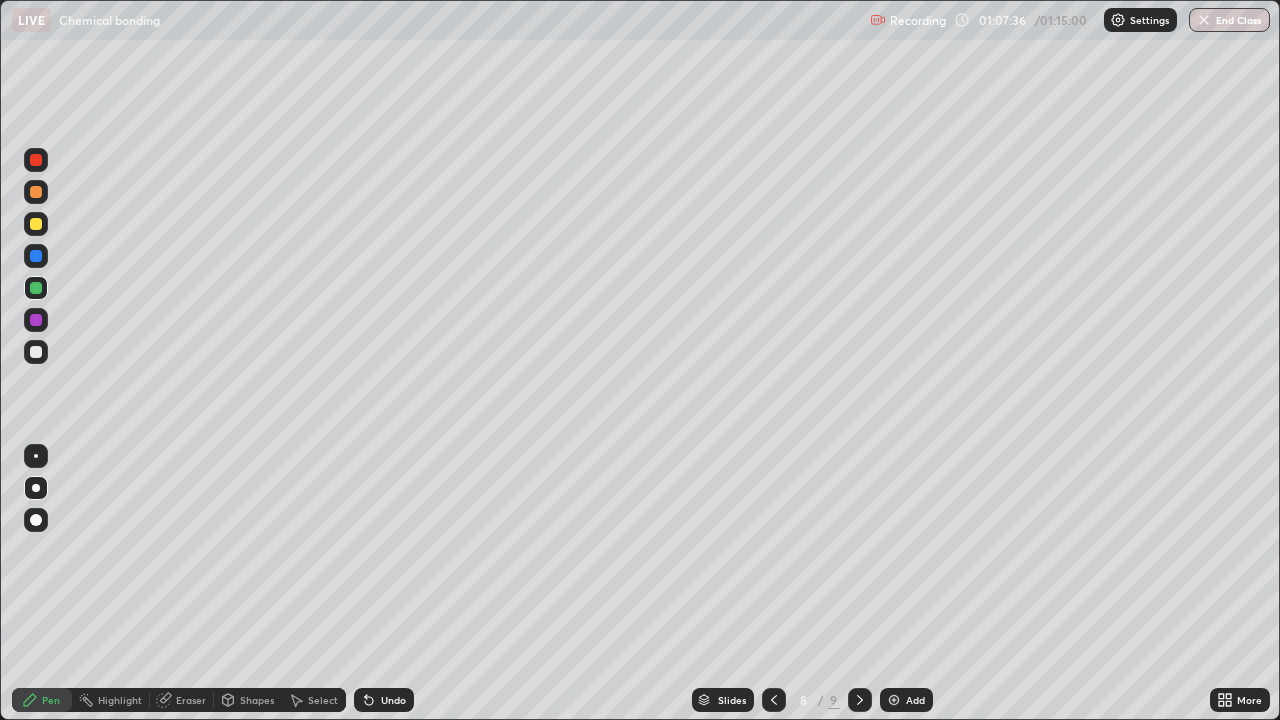 click on "End Class" at bounding box center (1229, 20) 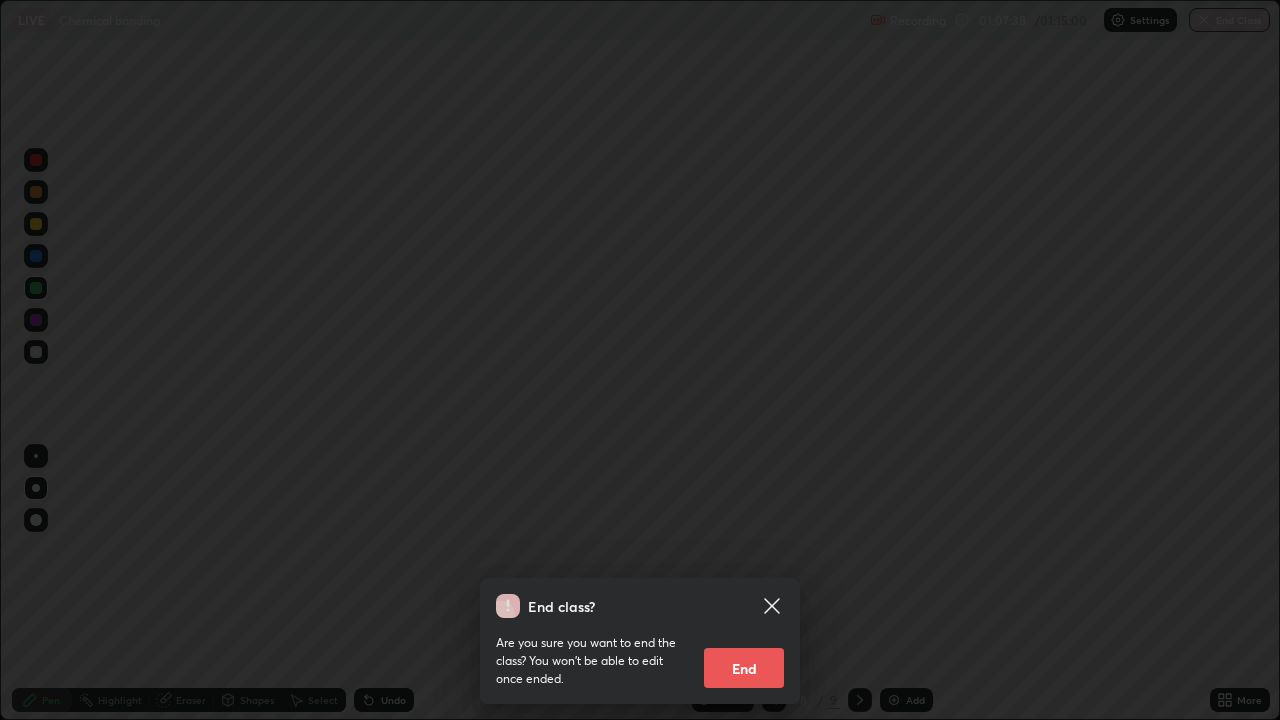click on "End" at bounding box center (744, 668) 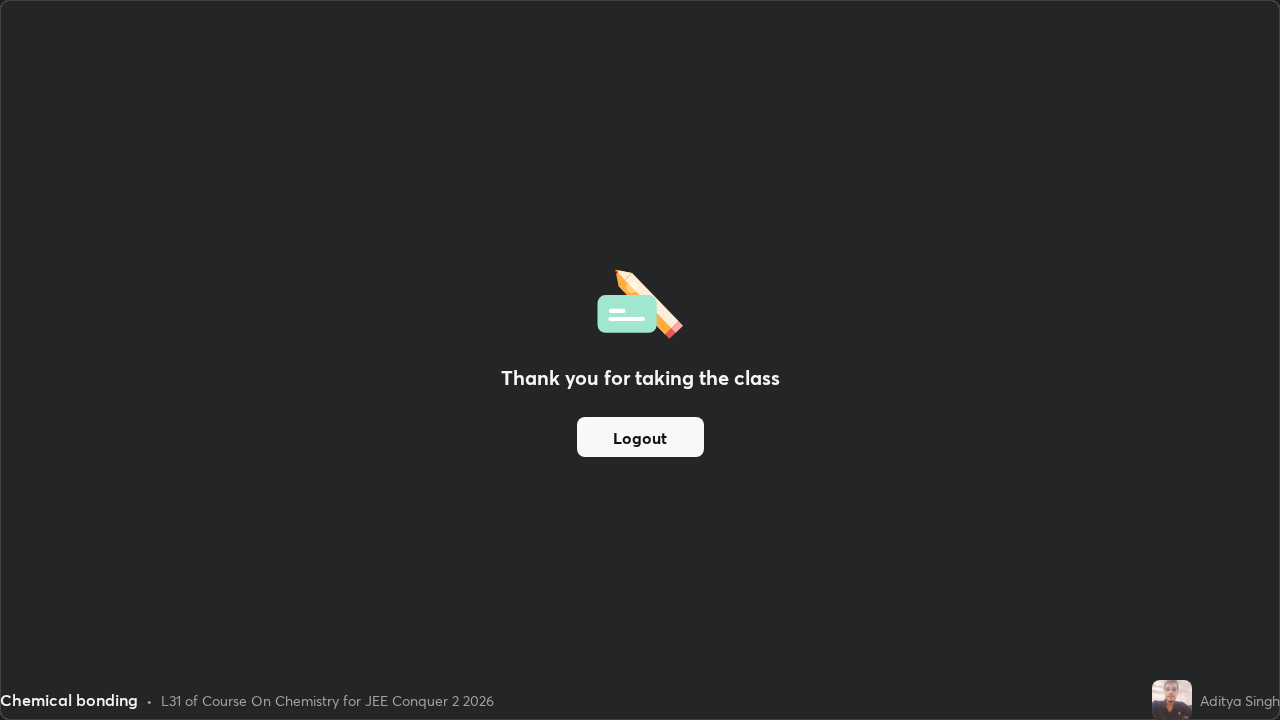 click on "Thank you for taking the class Logout" at bounding box center [640, 360] 